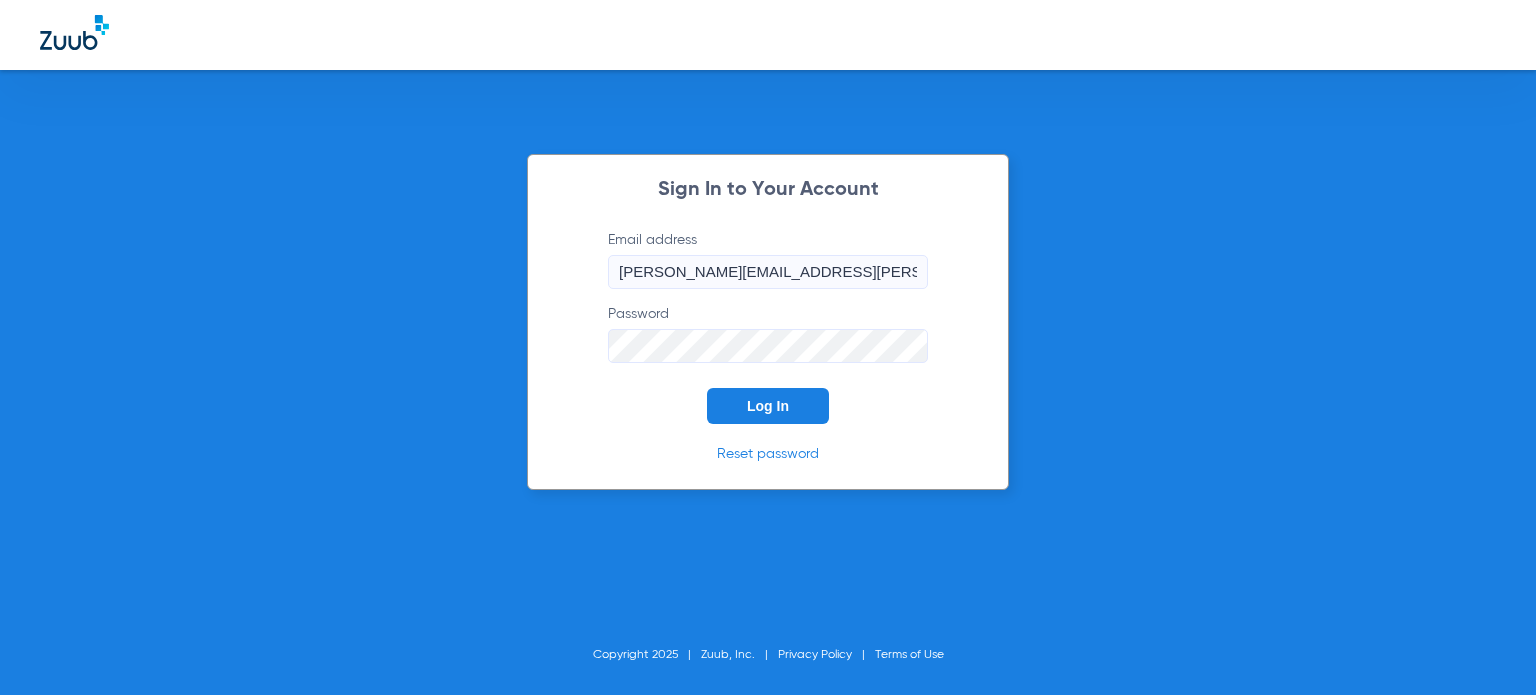 scroll, scrollTop: 0, scrollLeft: 0, axis: both 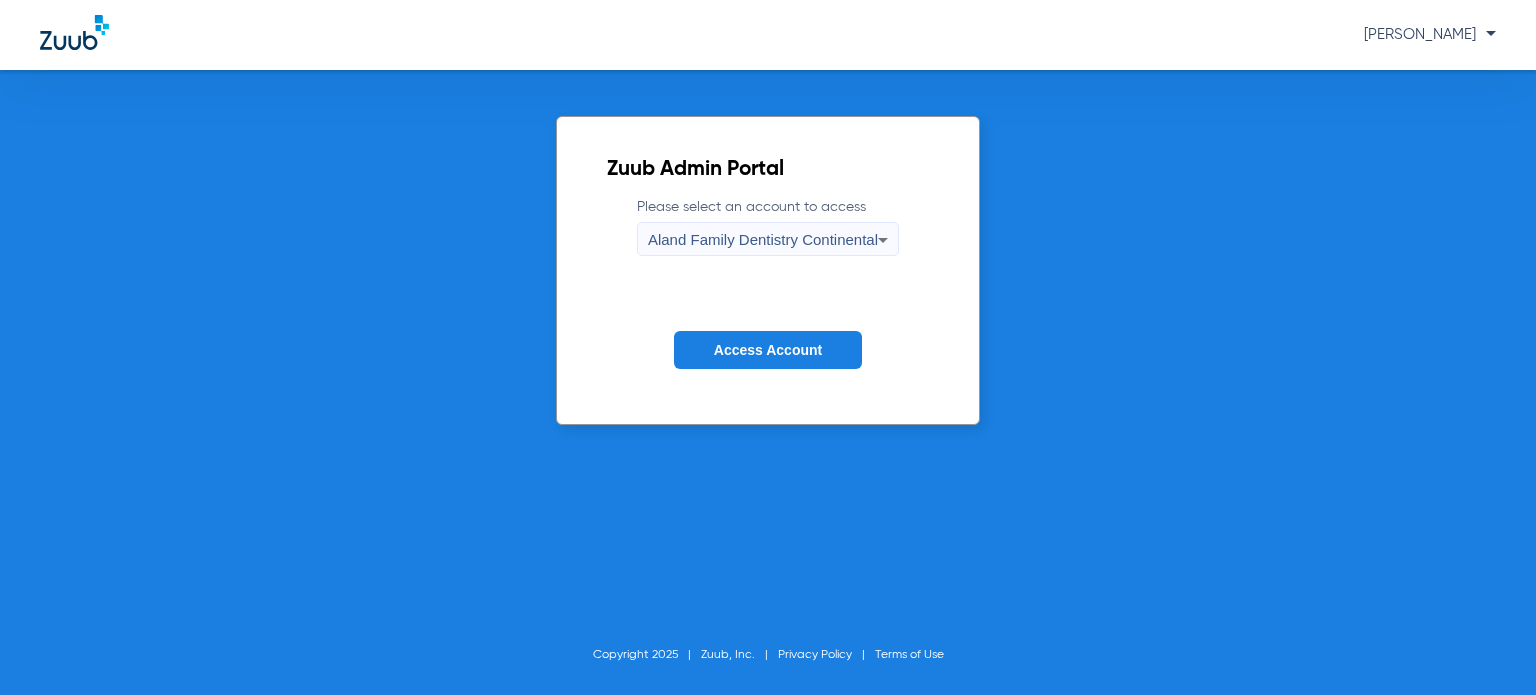 click on "Aland Family Dentistry Continental" at bounding box center [768, 239] 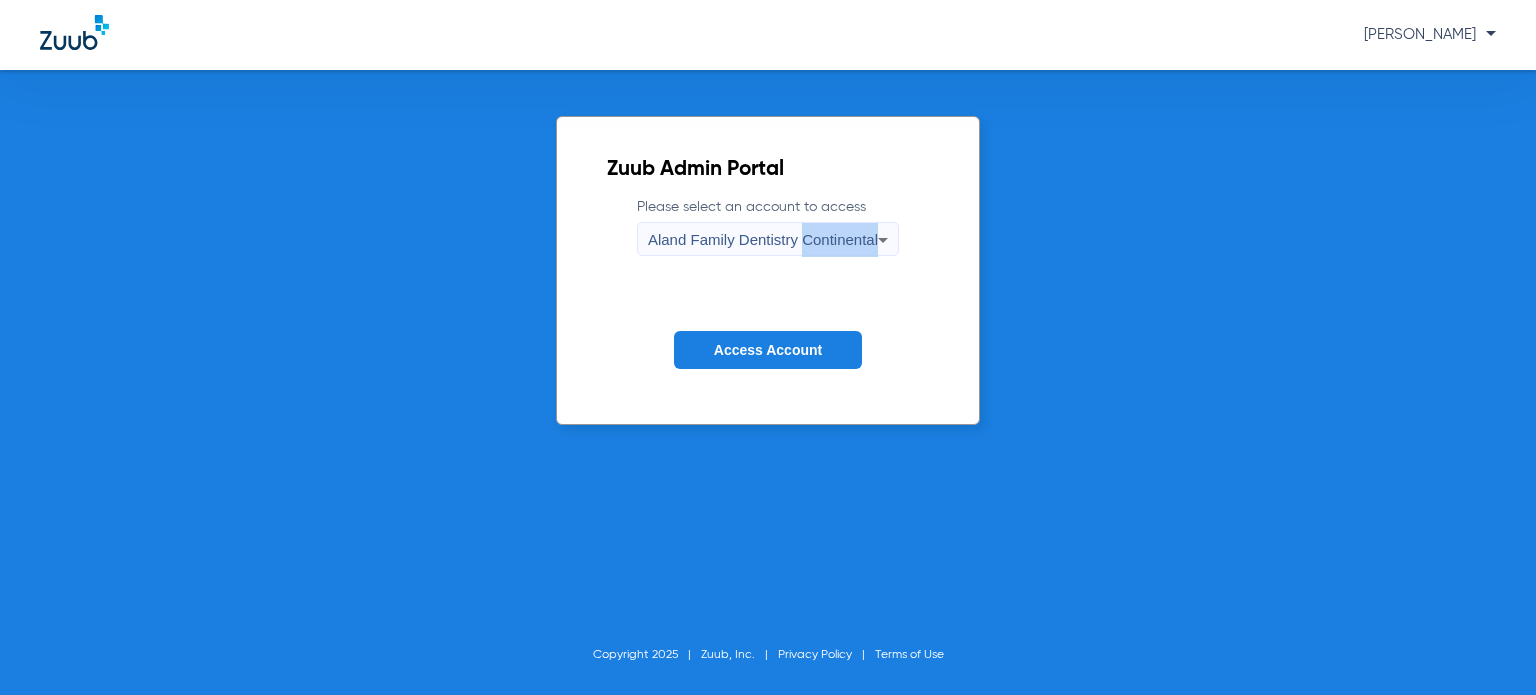 click on "Aland Family Dentistry Continental" at bounding box center [763, 240] 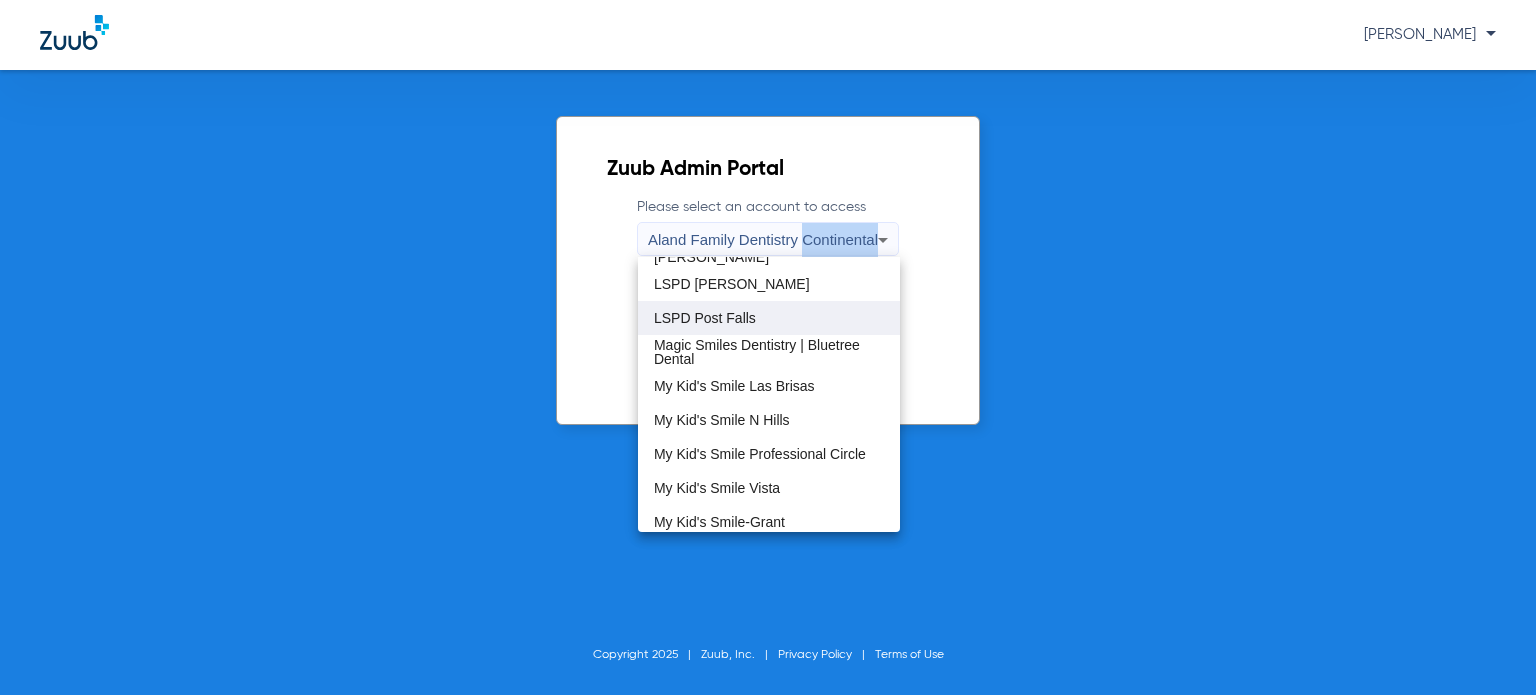 scroll, scrollTop: 400, scrollLeft: 0, axis: vertical 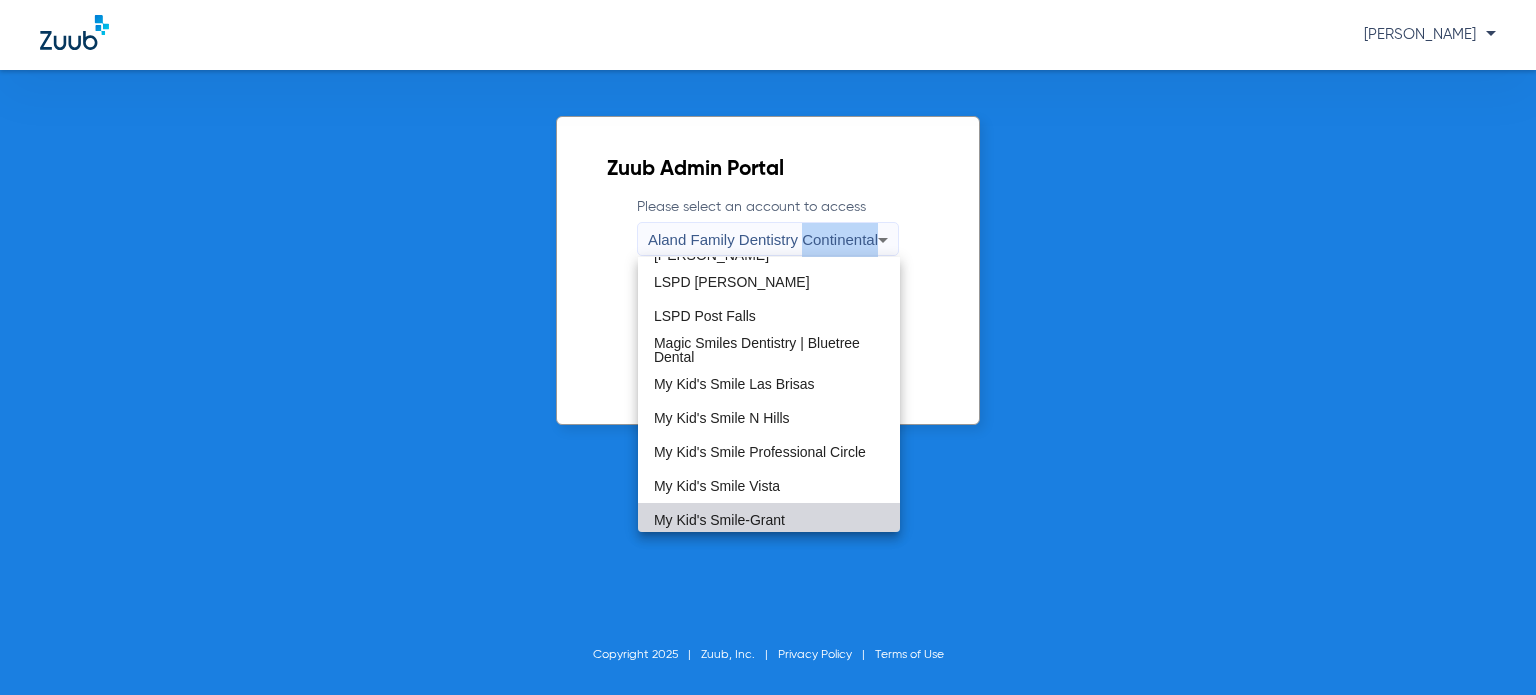 click on "My Kid's Smile-Grant" at bounding box center [719, 520] 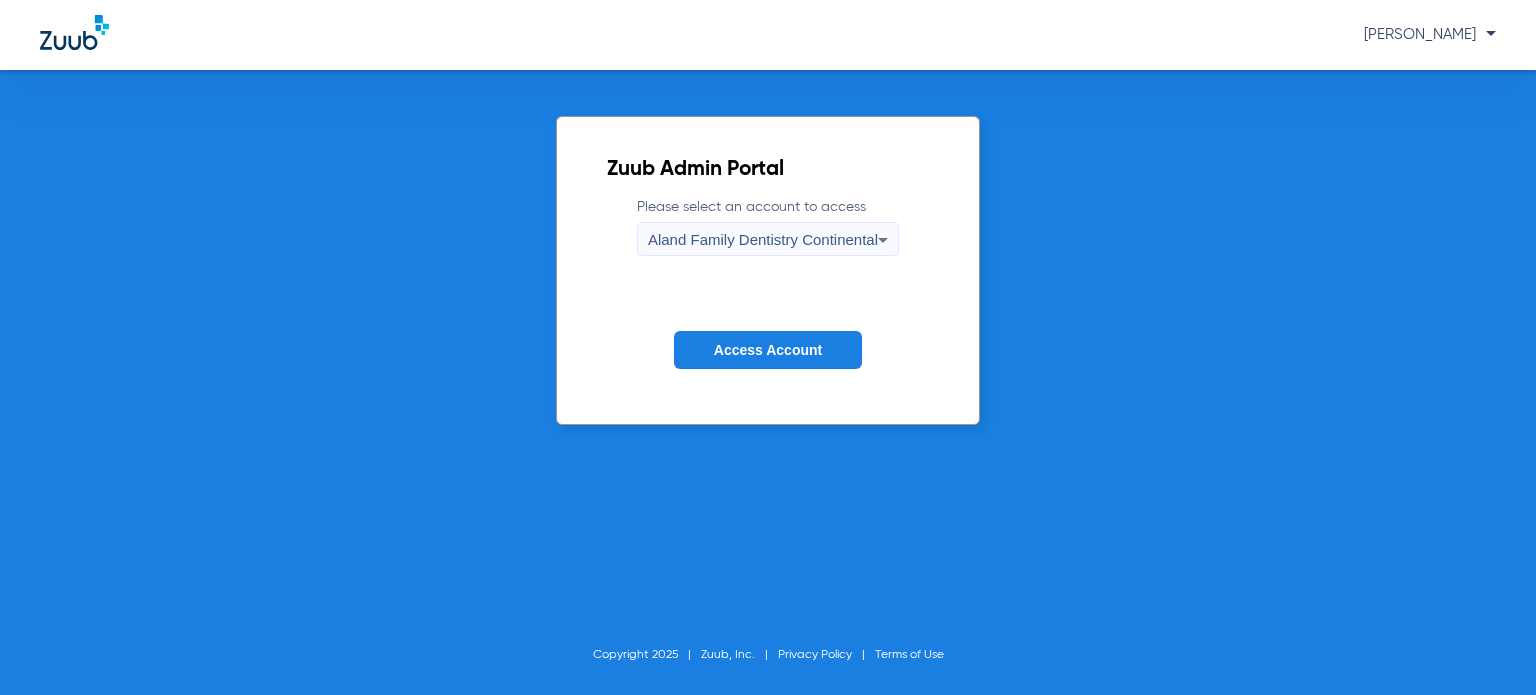 scroll, scrollTop: 404, scrollLeft: 0, axis: vertical 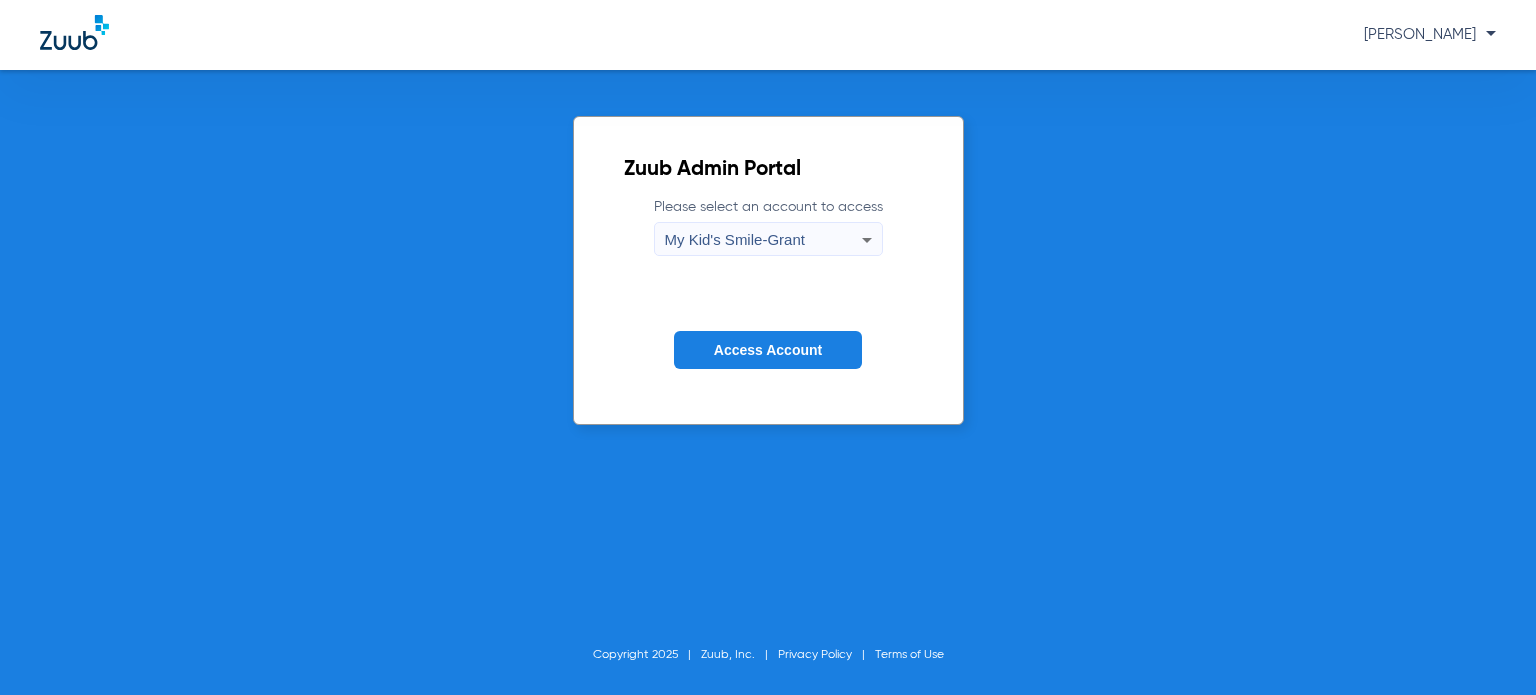 click on "Access Account" 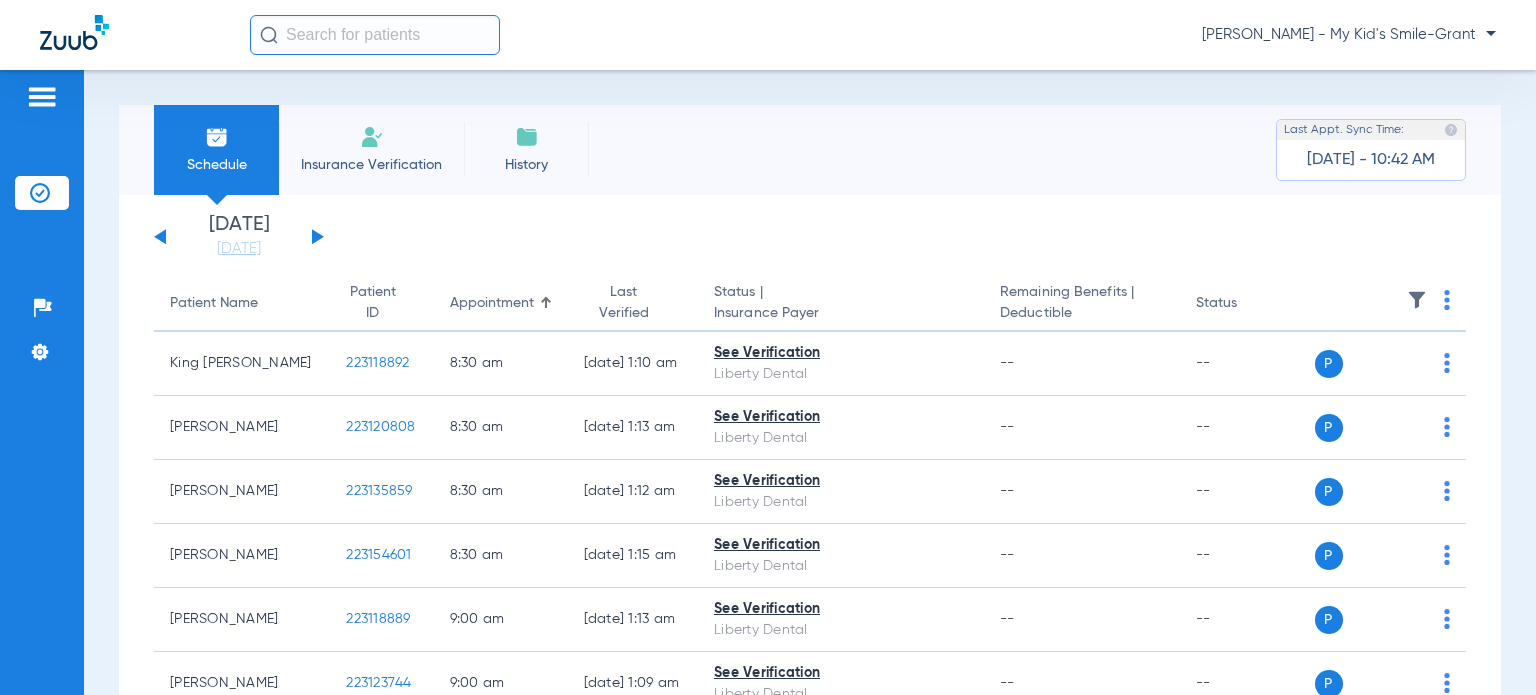 click on "Today   07-15-2025" 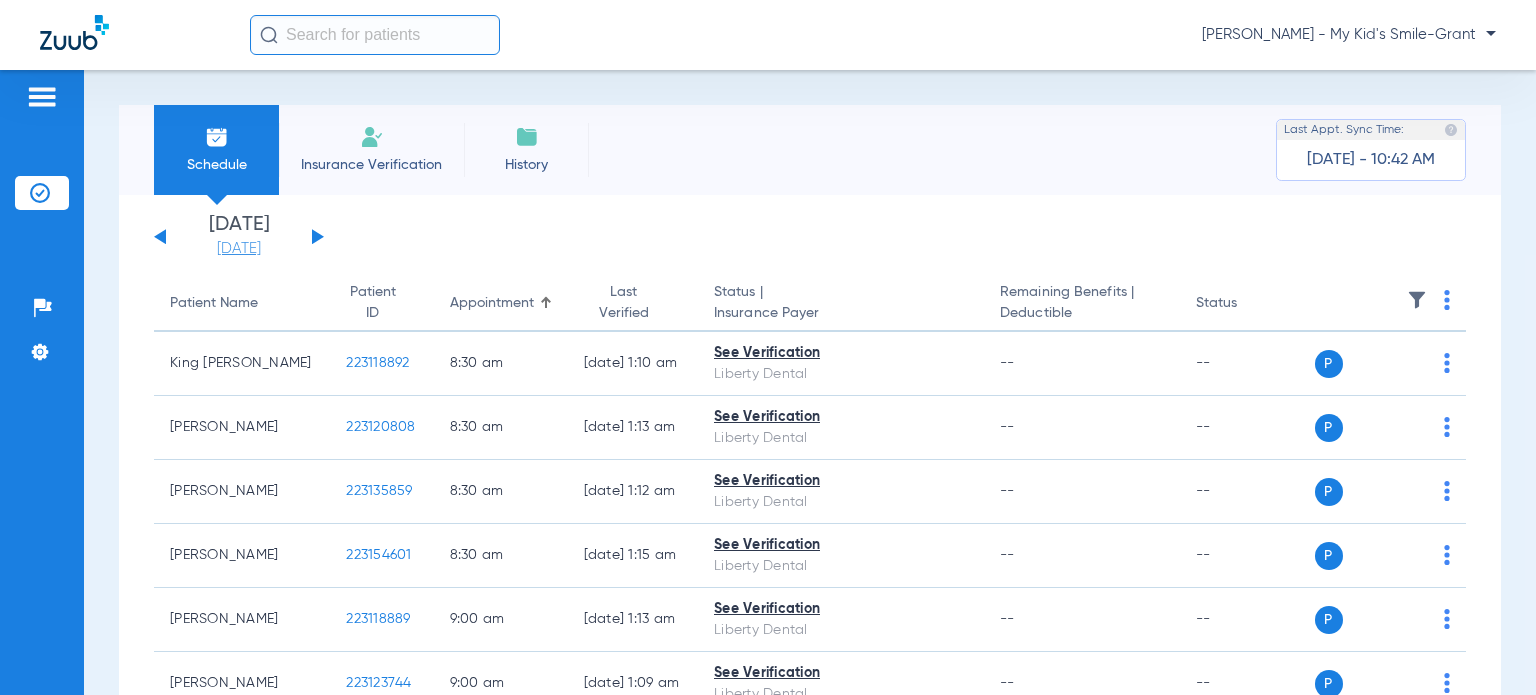click on "[DATE]" 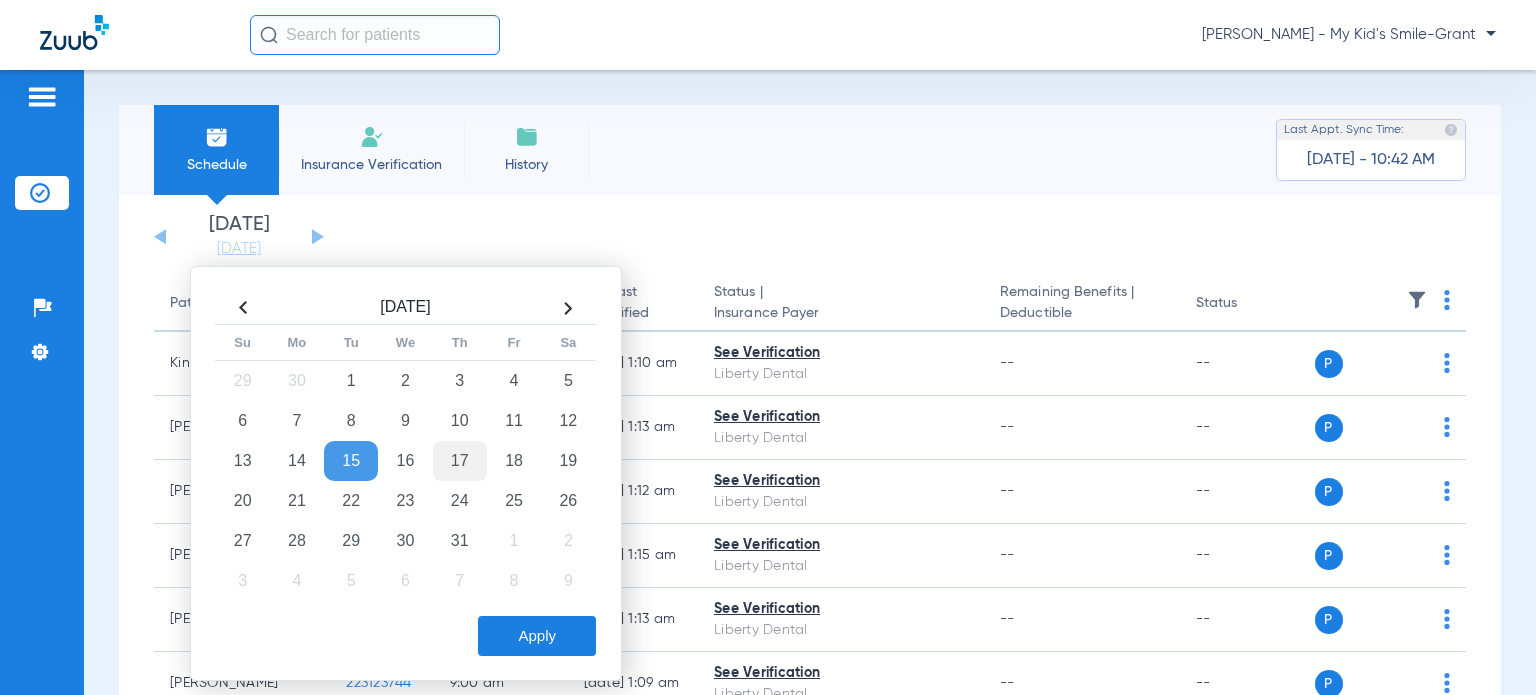 click on "17" 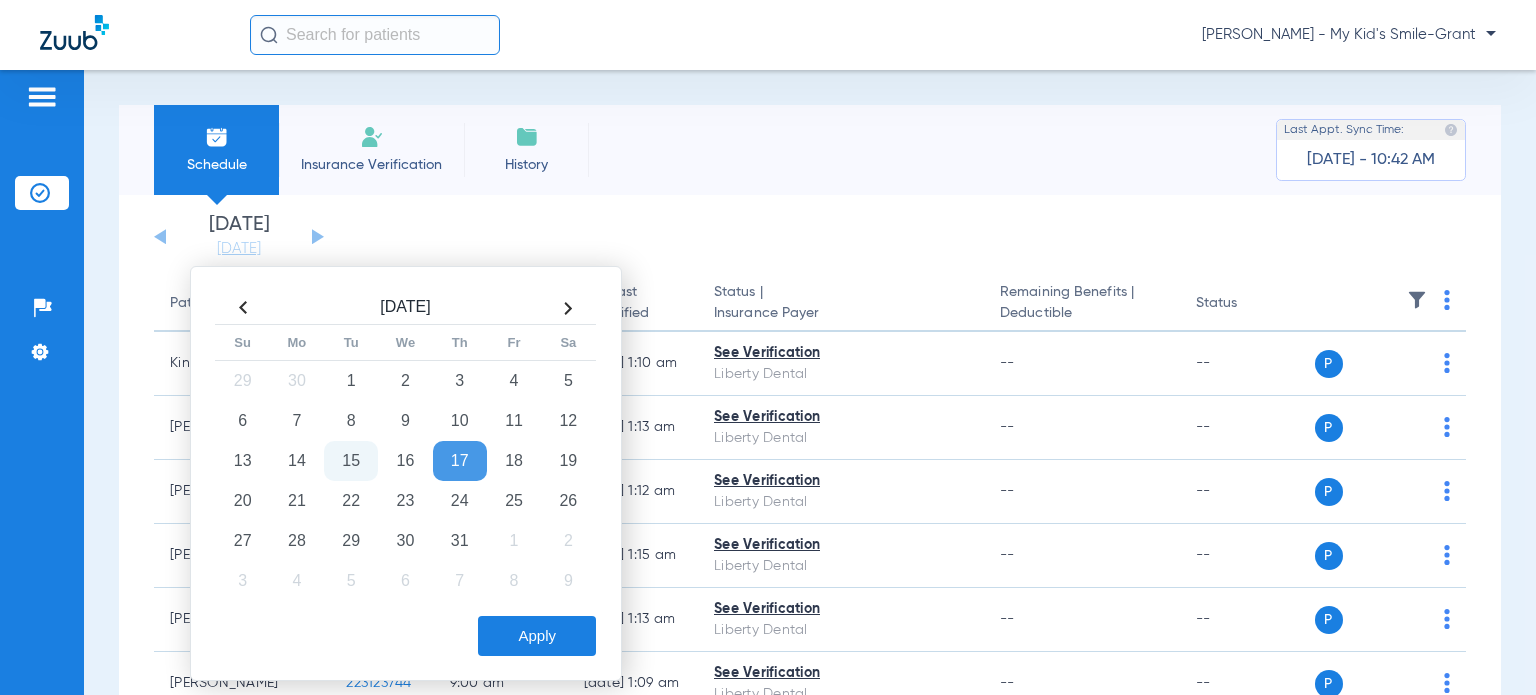 click on "Apply" 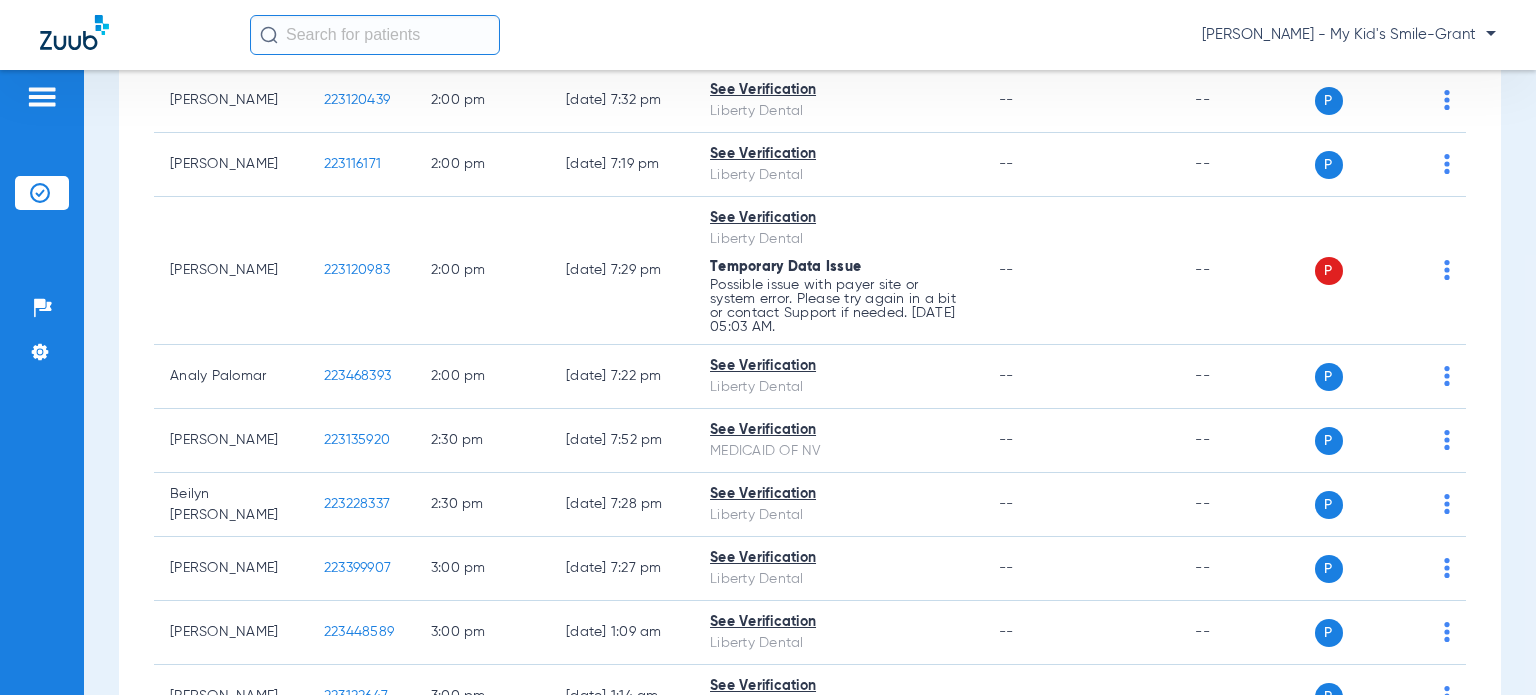 scroll, scrollTop: 3400, scrollLeft: 0, axis: vertical 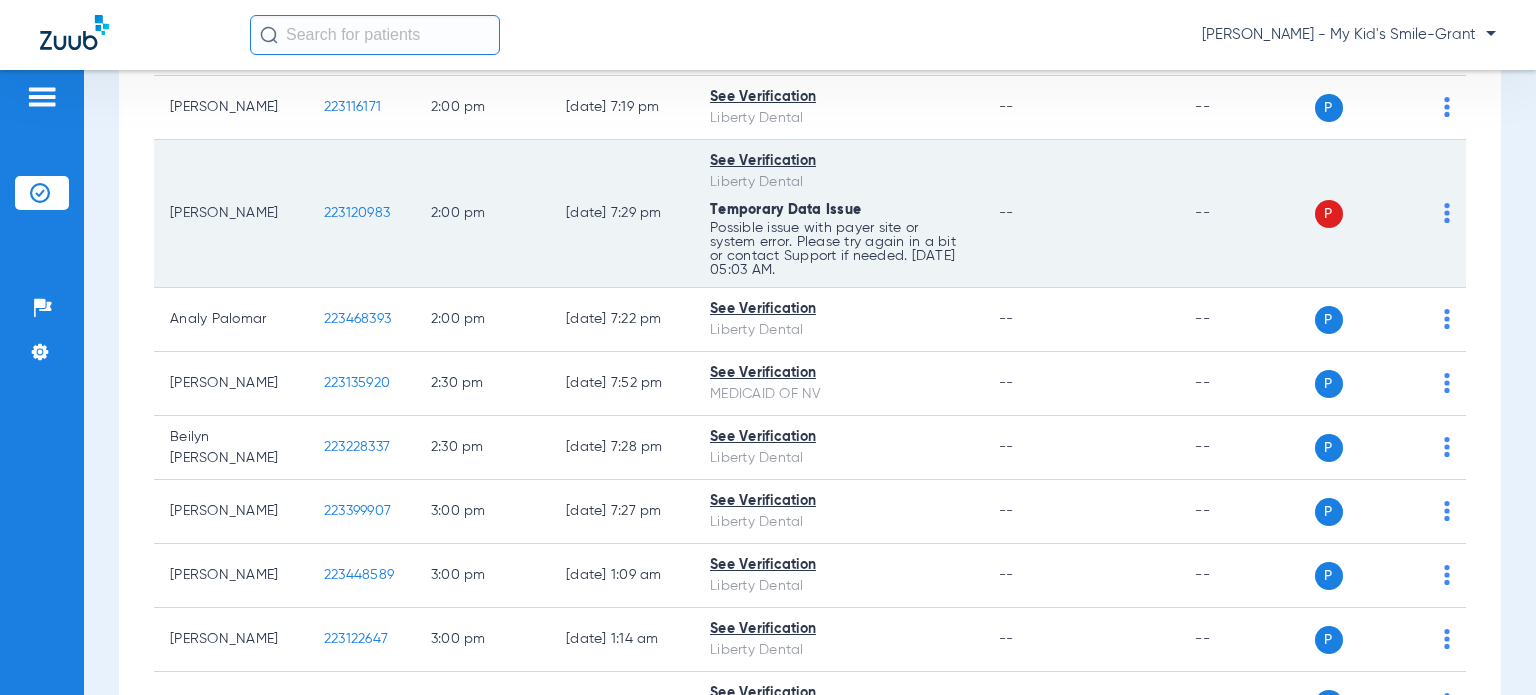click on "P S" 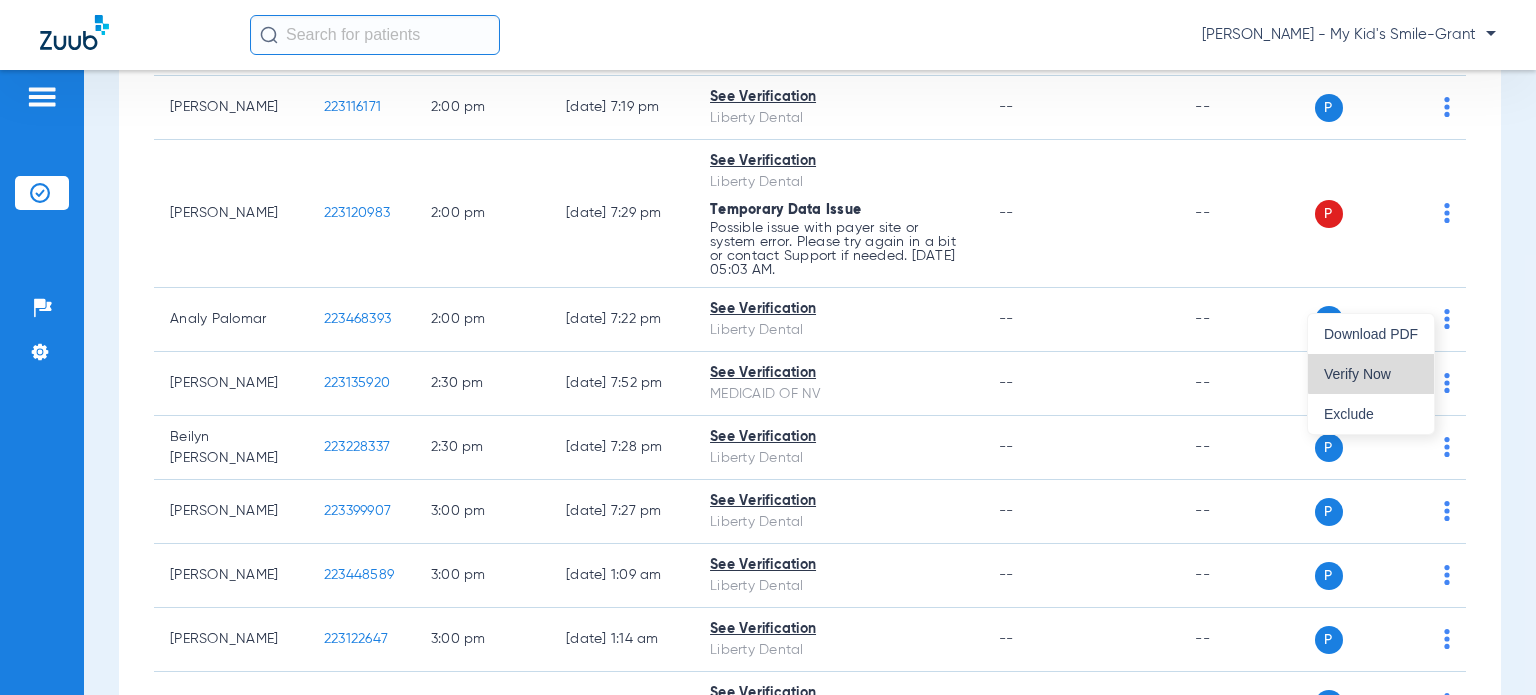 click on "Verify Now" at bounding box center (1371, 374) 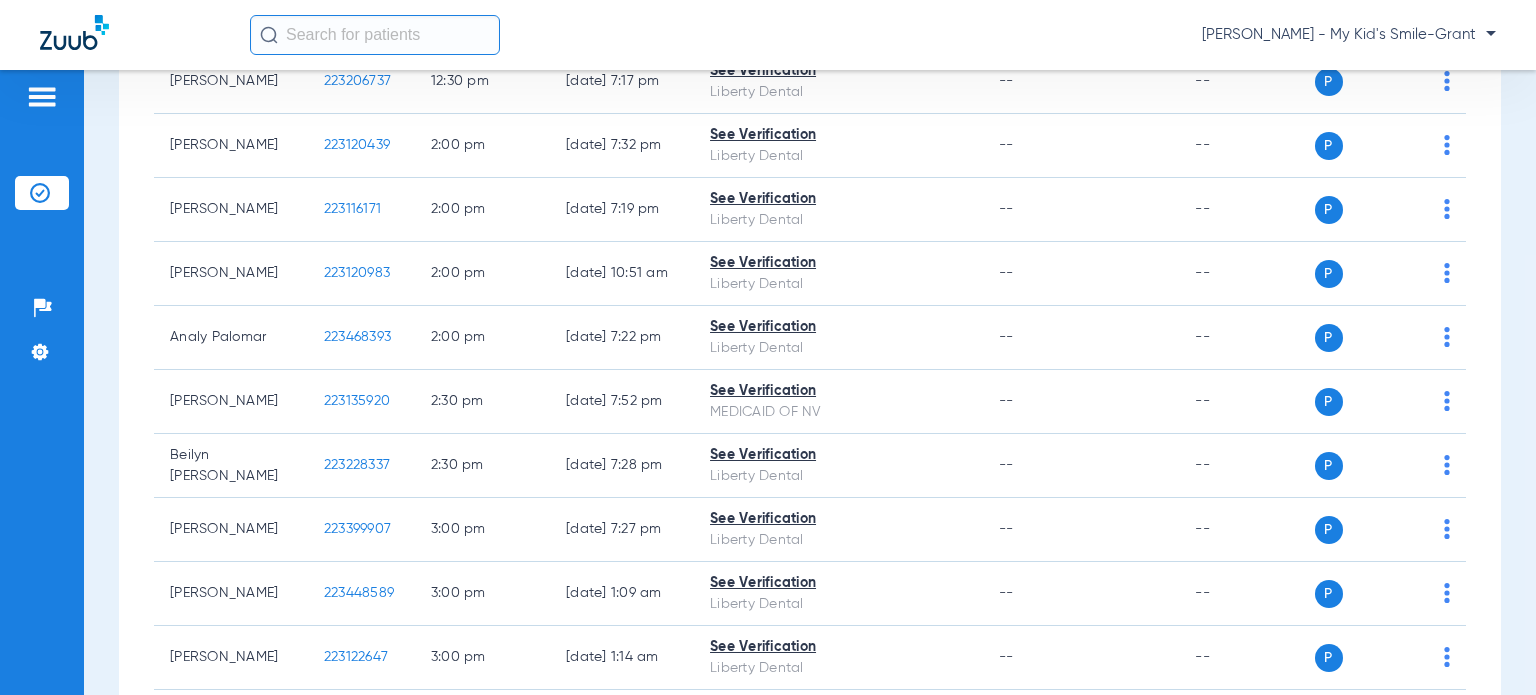 scroll, scrollTop: 3300, scrollLeft: 0, axis: vertical 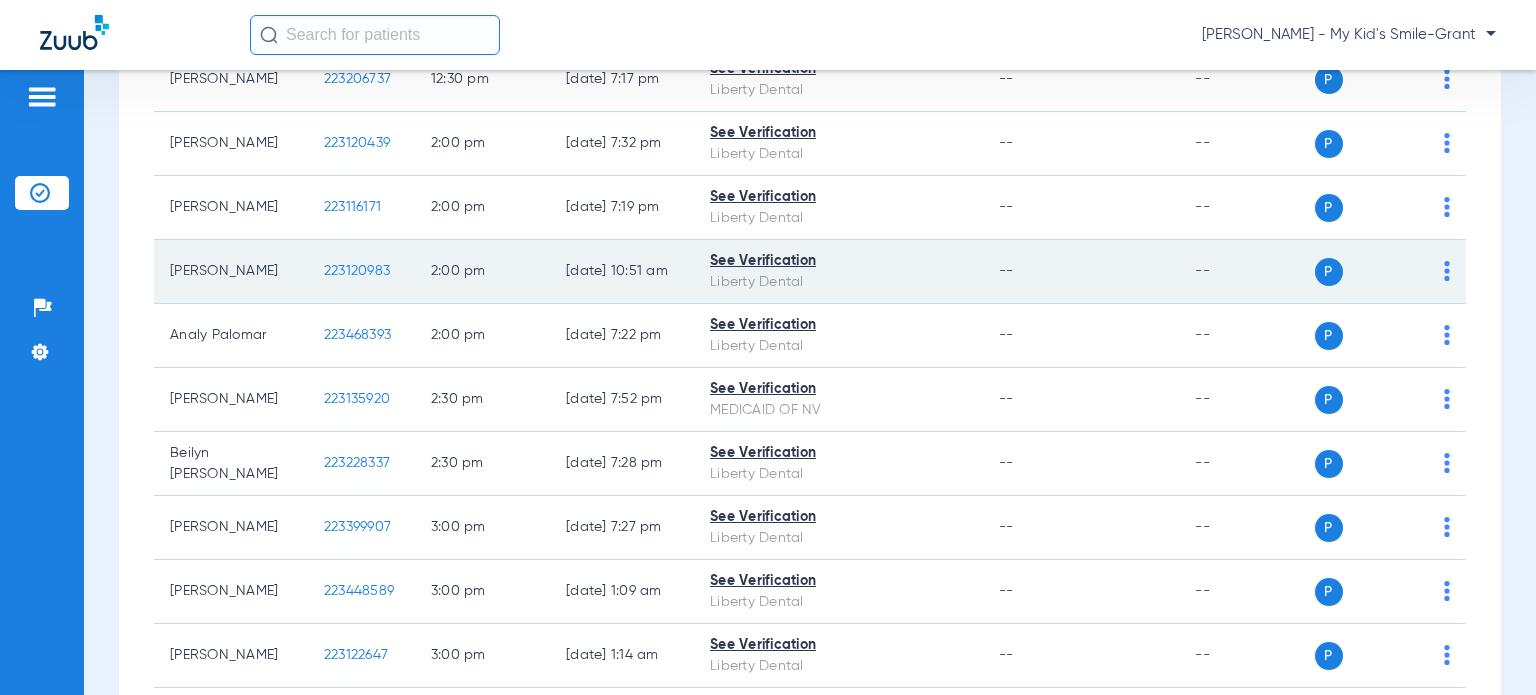 click on "223120983" 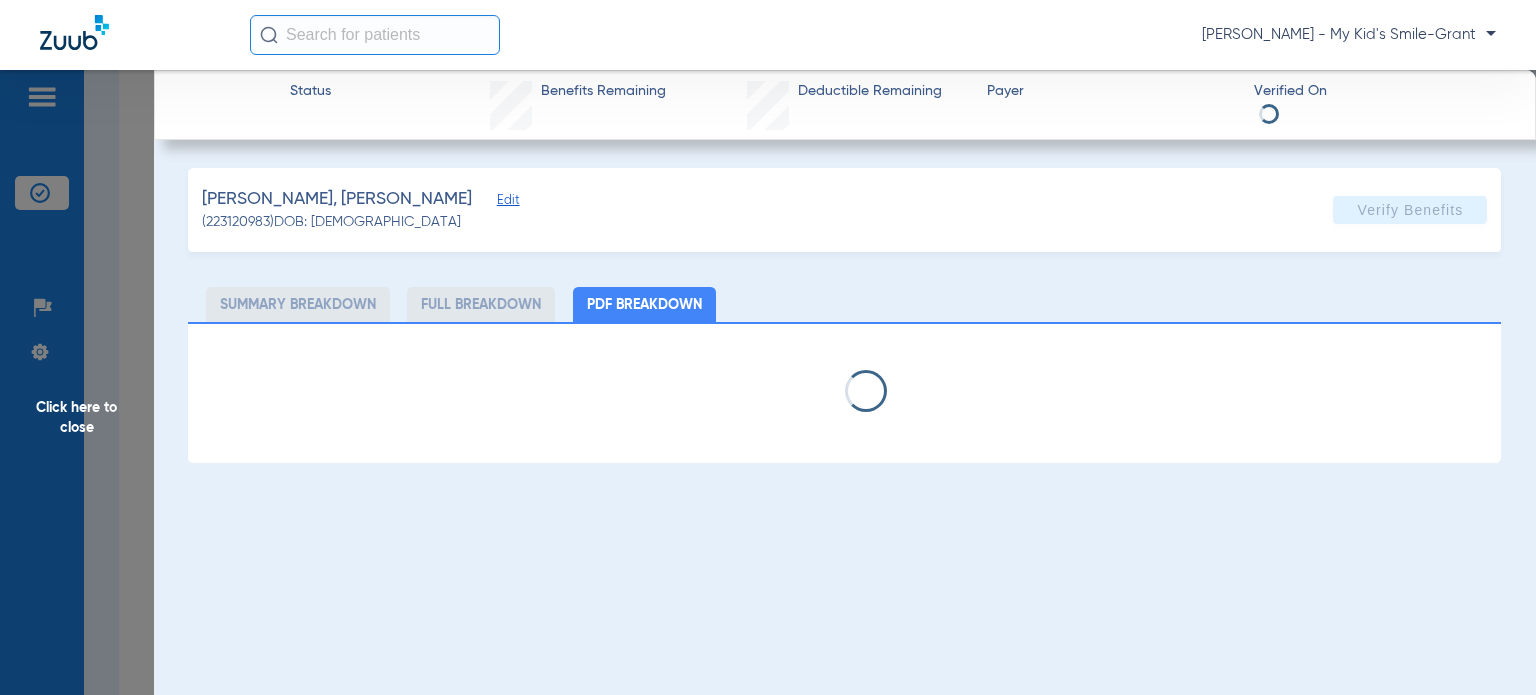 click on "Edit" 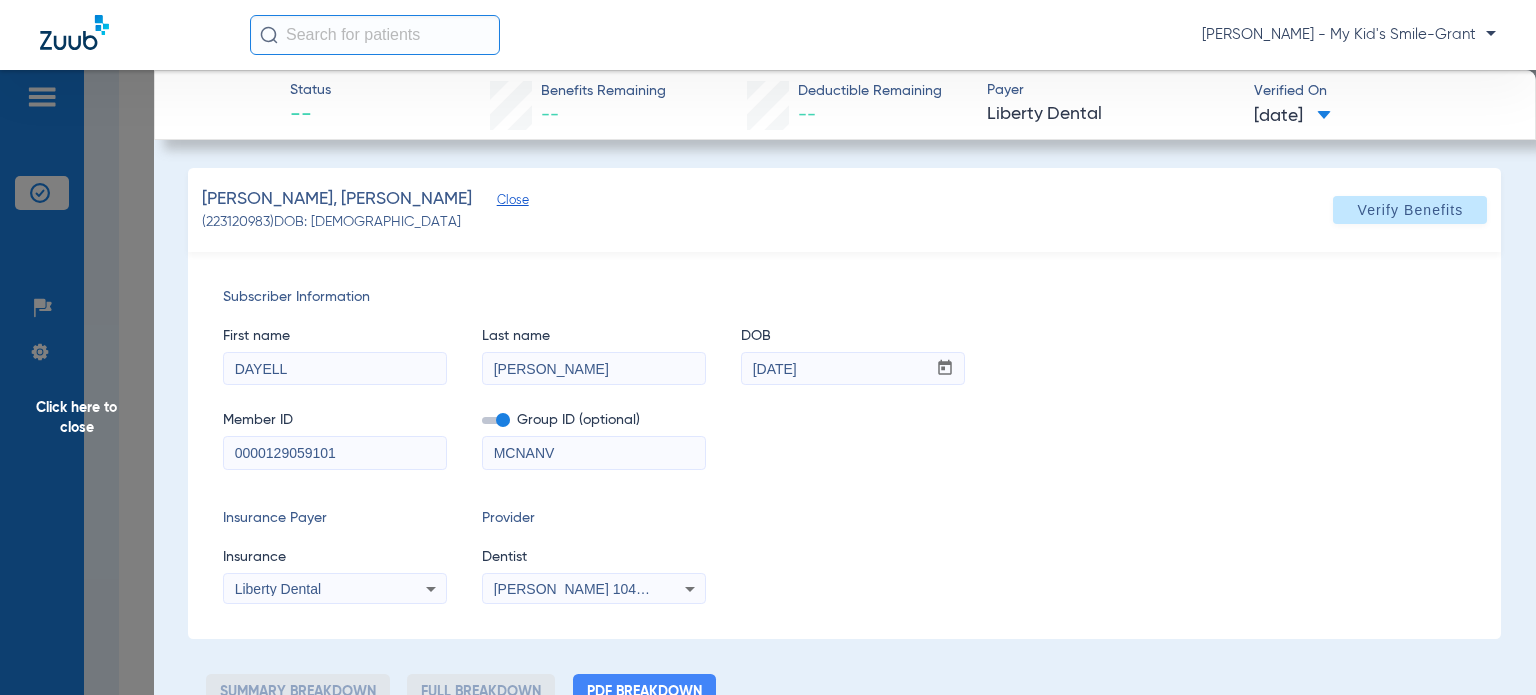 type on "1" 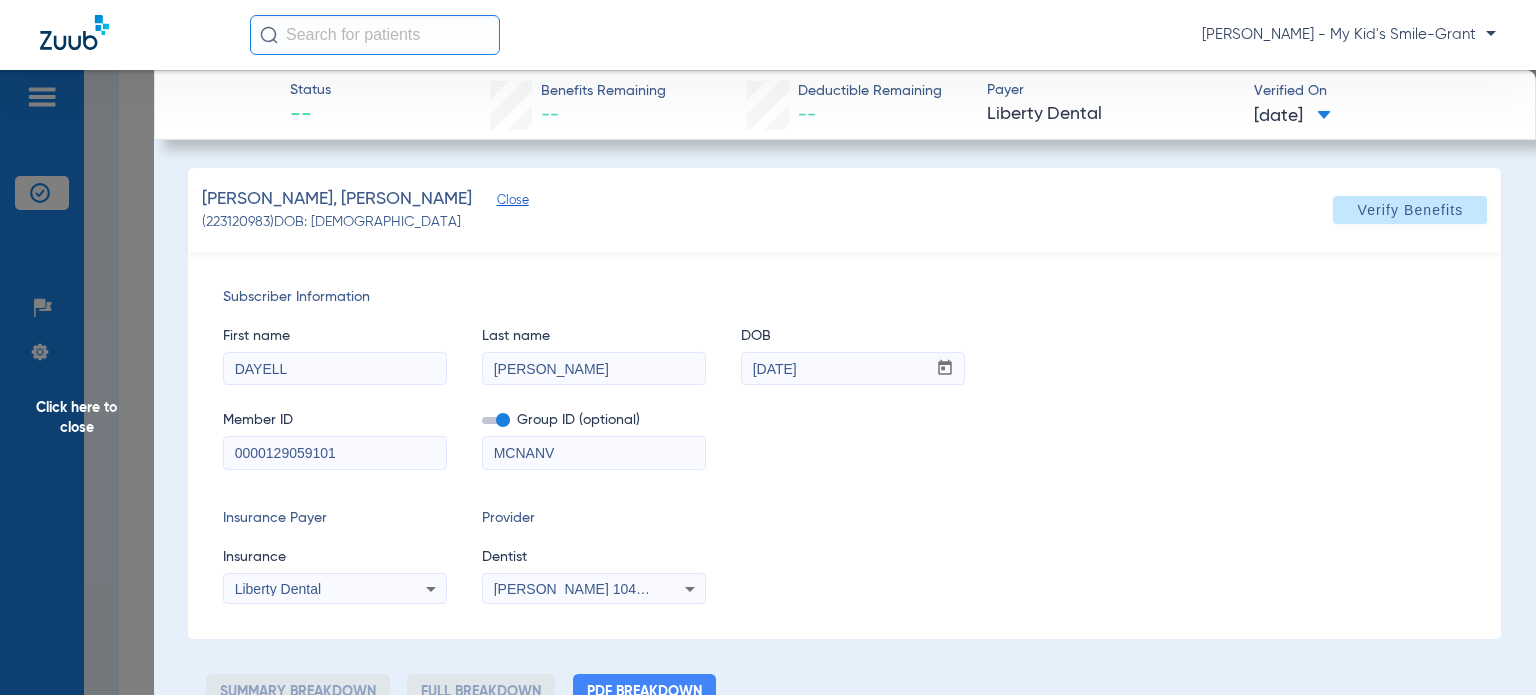 click on "Click here to close" 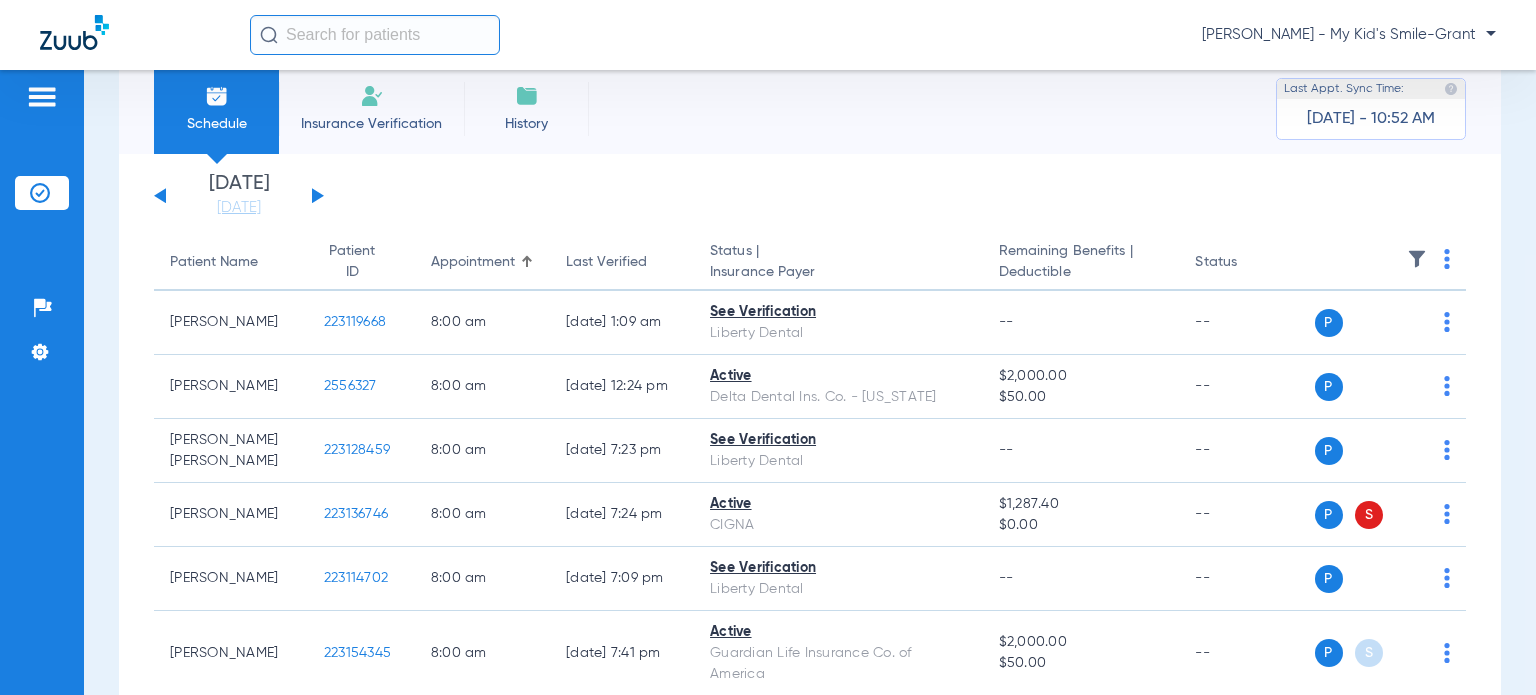 scroll, scrollTop: 0, scrollLeft: 0, axis: both 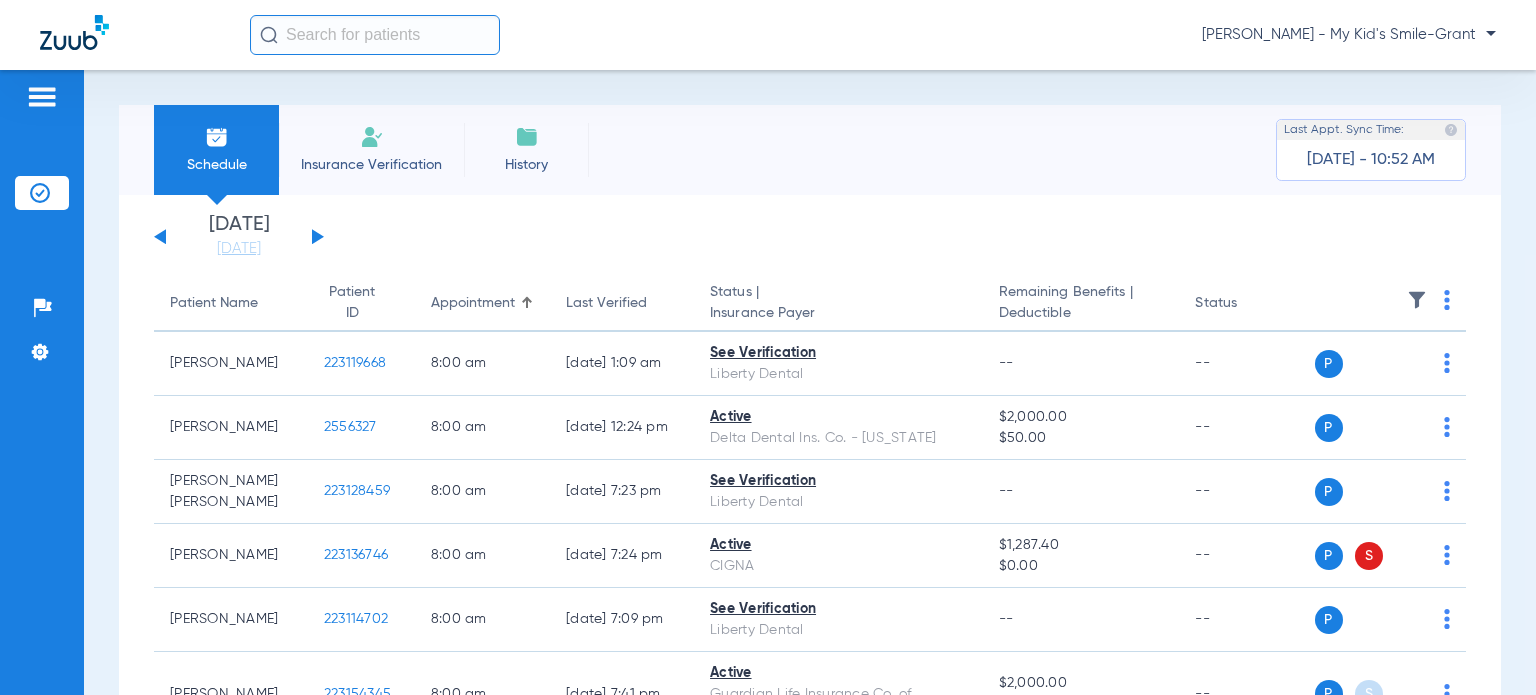click on "Schedule Insurance Verification History  Last Appt. Sync Time:   Today - 10:52 AM   Sunday   05-11-2025   Monday   05-12-2025   Tuesday   05-13-2025   Wednesday   05-14-2025   Thursday   05-15-2025   Friday   05-16-2025   Saturday   05-17-2025   Sunday   05-18-2025   Monday   05-19-2025   Tuesday   05-20-2025   Wednesday   05-21-2025   Thursday   05-22-2025   Friday   05-23-2025   Saturday   05-24-2025   Sunday   05-25-2025   Monday   05-26-2025   Tuesday   05-27-2025   Wednesday   05-28-2025   Thursday   05-29-2025   Friday   05-30-2025   Saturday   05-31-2025   Sunday   06-01-2025   Monday   06-02-2025   Tuesday   06-03-2025   Wednesday   06-04-2025   Thursday   06-05-2025   Friday   06-06-2025   Saturday   06-07-2025   Sunday   06-08-2025   Monday   06-09-2025   Tuesday   06-10-2025   Wednesday   06-11-2025   Thursday   06-12-2025   Friday   06-13-2025   Saturday   06-14-2025   Sunday   06-15-2025   Monday   06-16-2025   Tuesday   06-17-2025   Wednesday   06-18-2025   Thursday   06-19-2025   Friday  Su Mo" at bounding box center [810, 382] 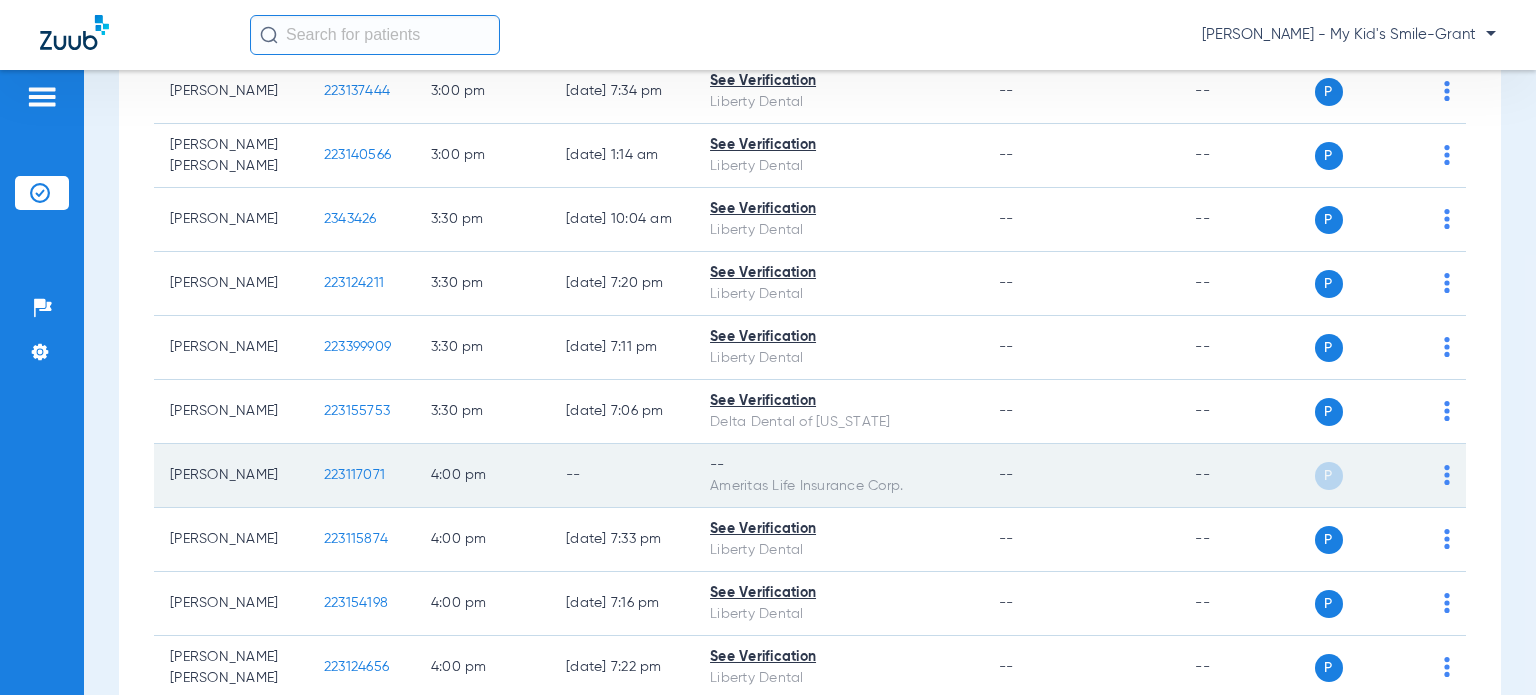 scroll, scrollTop: 3900, scrollLeft: 0, axis: vertical 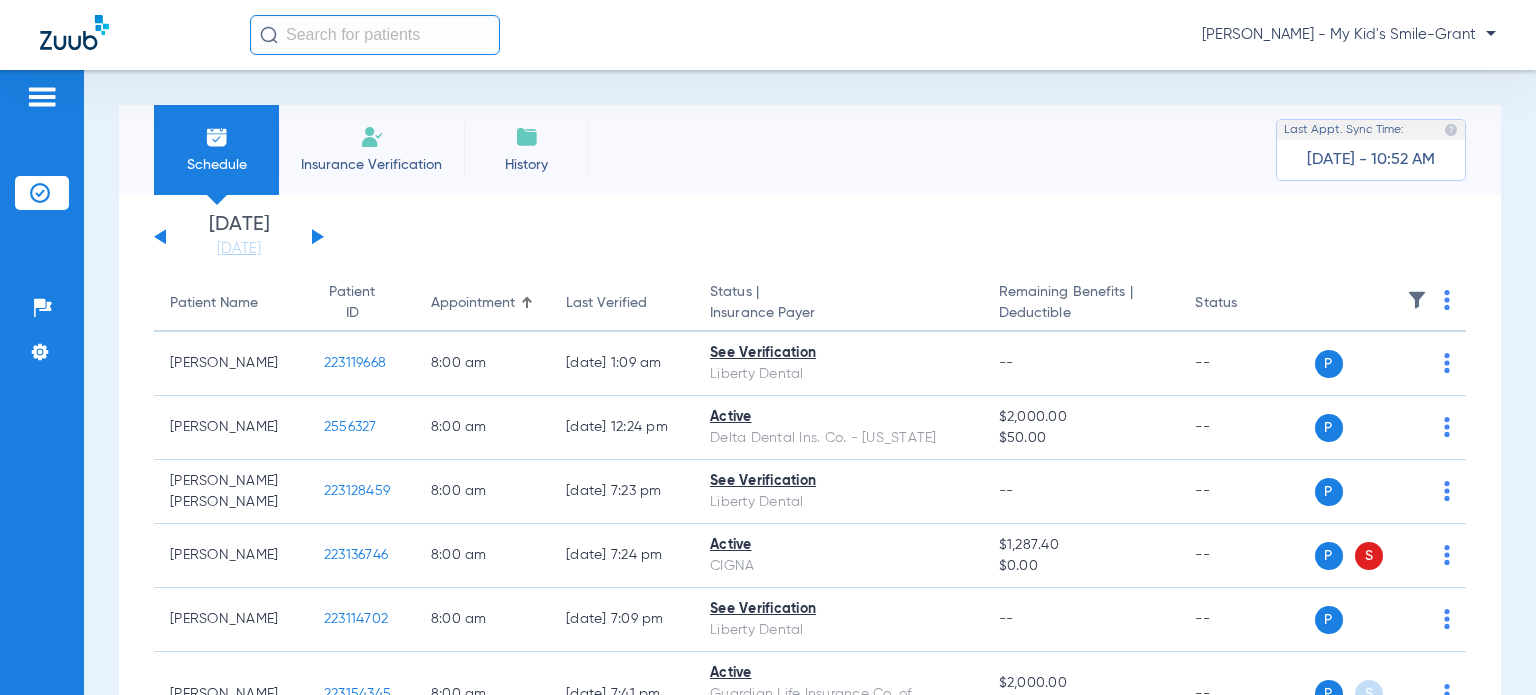 click 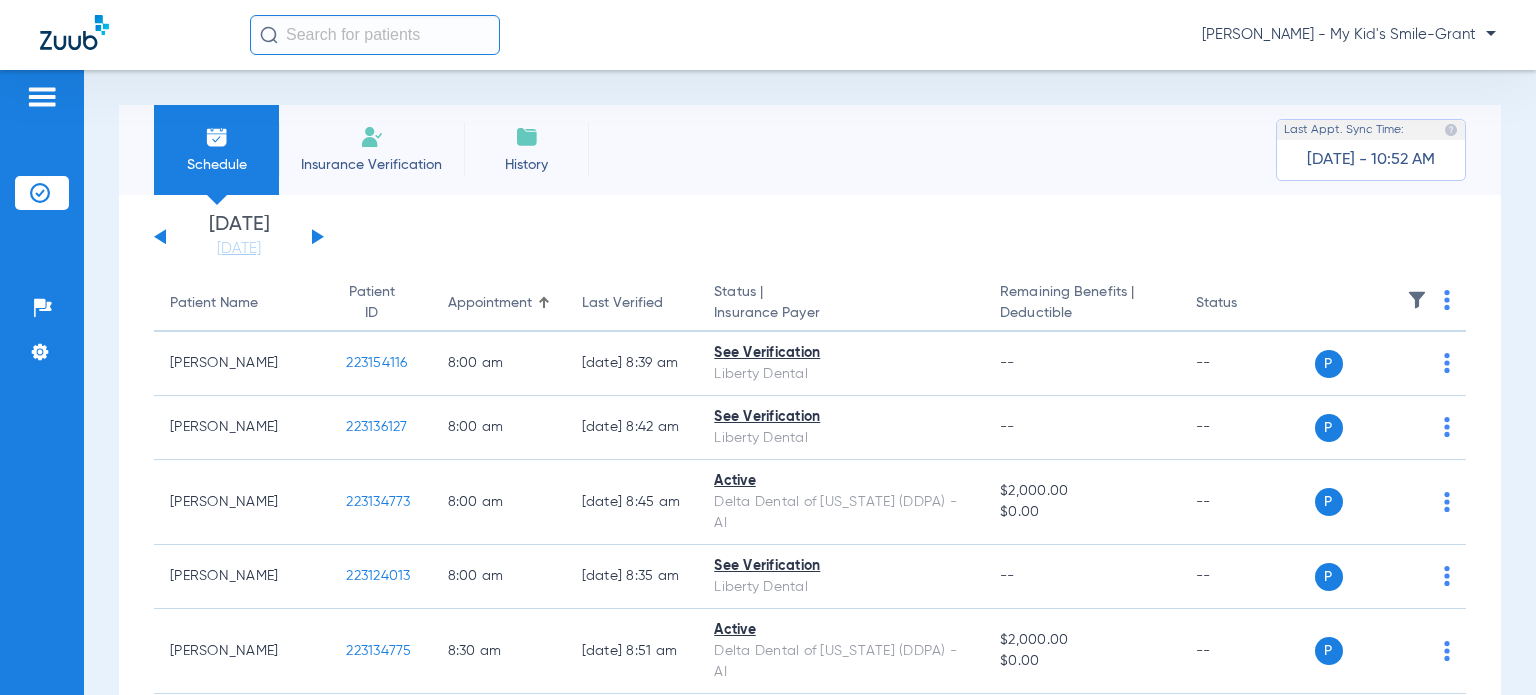 click on "[DATE]   [DATE]   [DATE]   [DATE]   [DATE]   [DATE]   [DATE]   [DATE]   [DATE]   [DATE]   [DATE]   [DATE]   [DATE]   [DATE]   [DATE]   [DATE]   [DATE]   [DATE]   [DATE]   [DATE]   [DATE]   [DATE]   [DATE]   [DATE]   [DATE]   [DATE]   [DATE]   [DATE]   [DATE]   [DATE]   [DATE]   [DATE]   [DATE]   [DATE]   [DATE]   [DATE]   [DATE]   [DATE]   [DATE]   [DATE]   [DATE]   [DATE]   [DATE]   [DATE]   [DATE]" 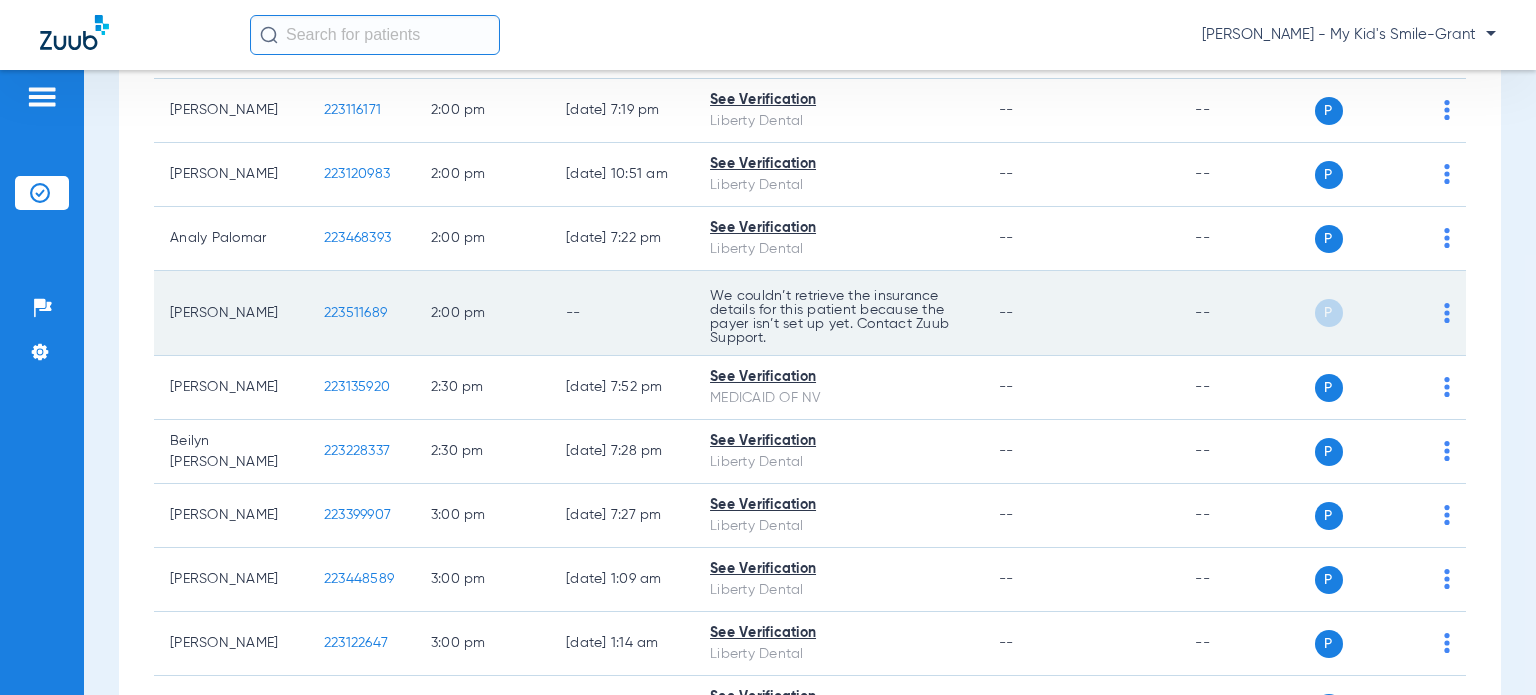 scroll, scrollTop: 3400, scrollLeft: 0, axis: vertical 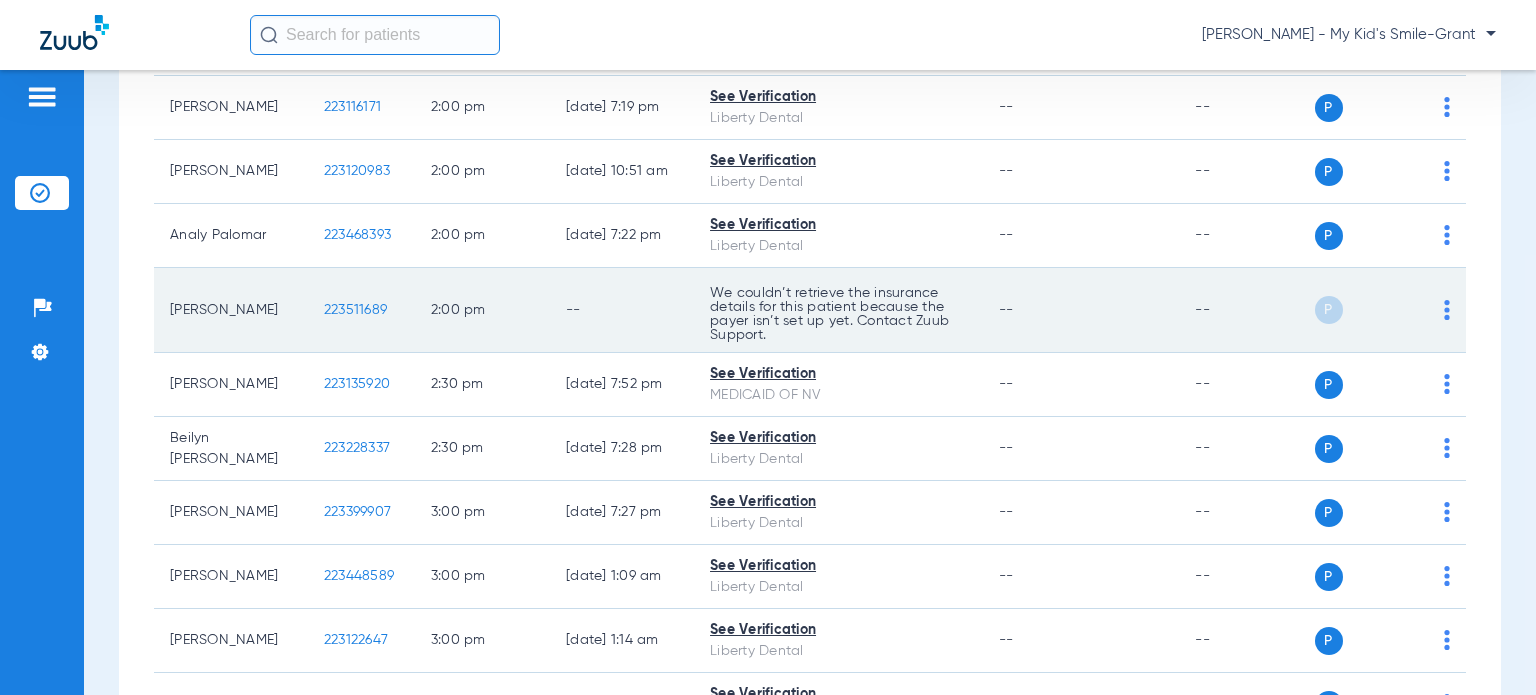 click on "P S" 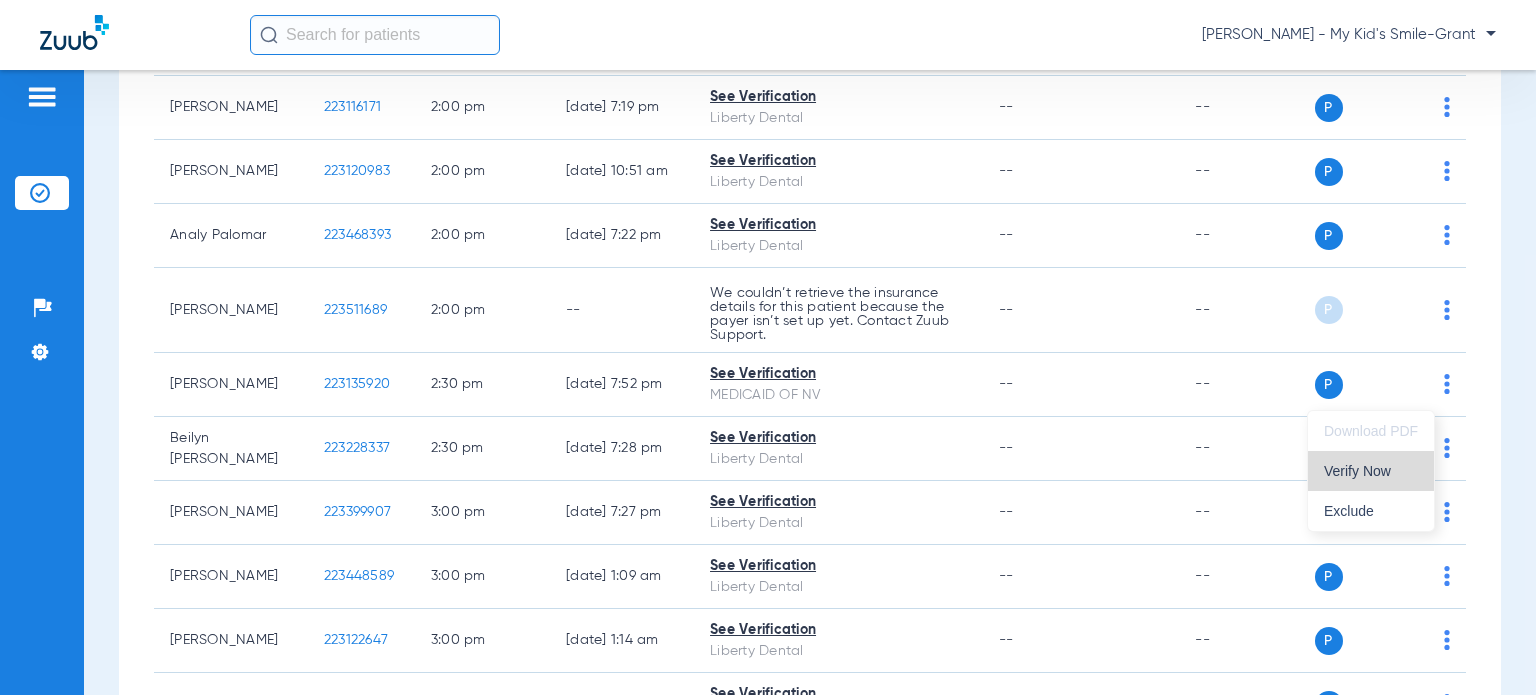 click on "Verify Now" at bounding box center (1371, 471) 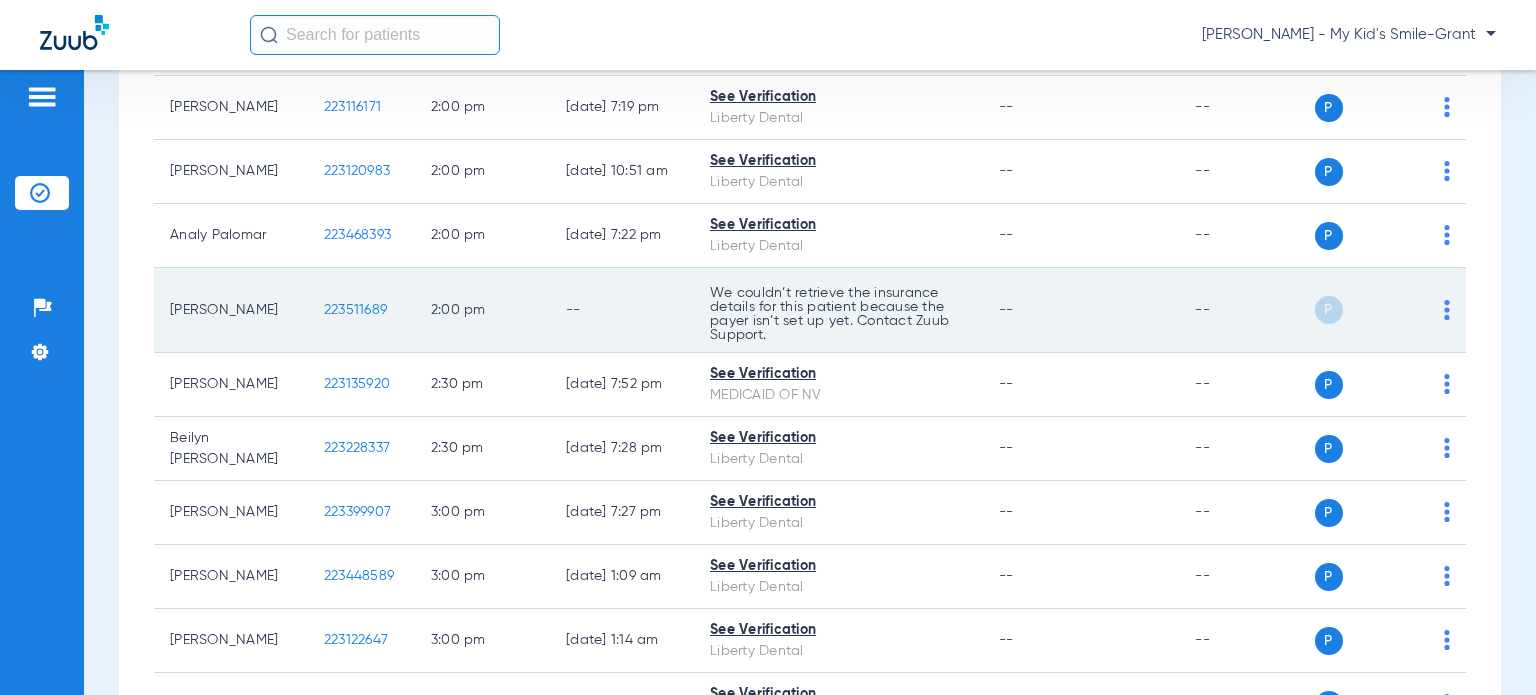 click on "223511689" 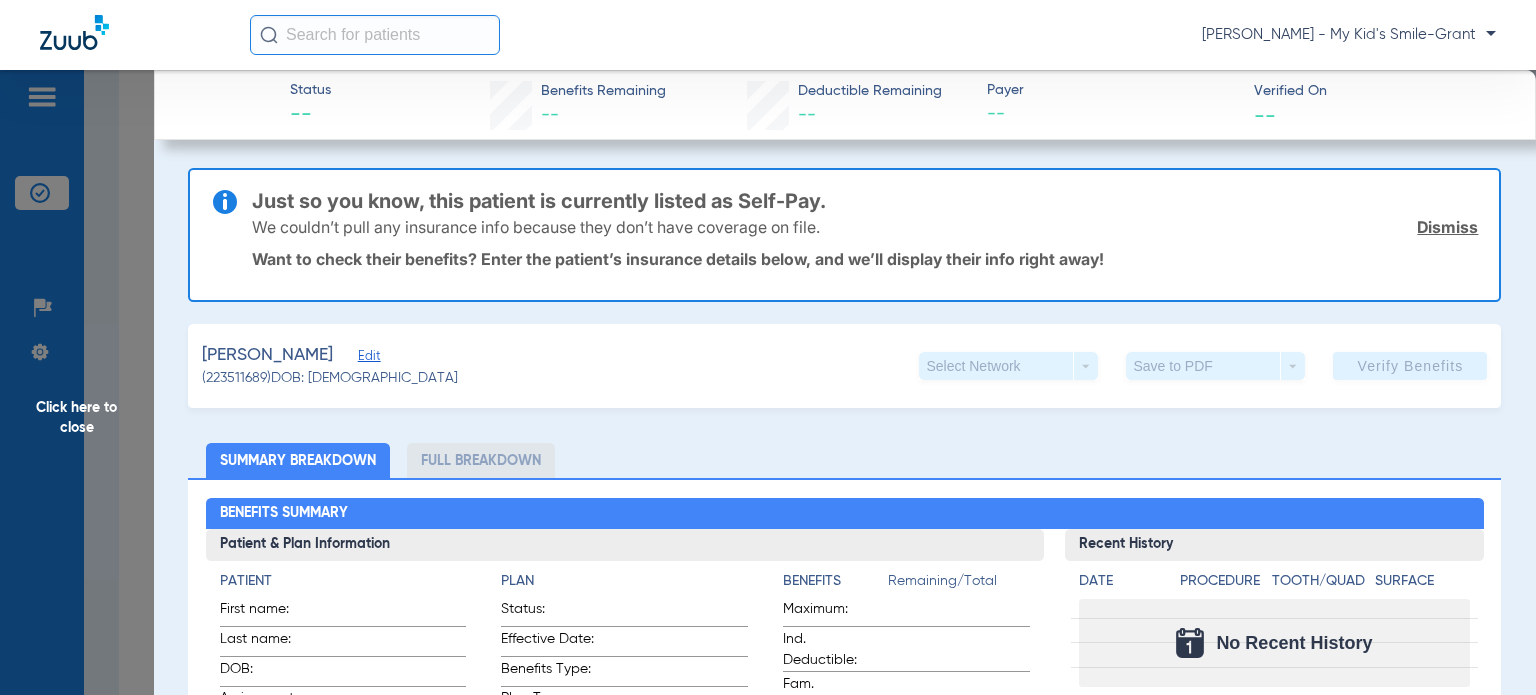 click on "Edit" 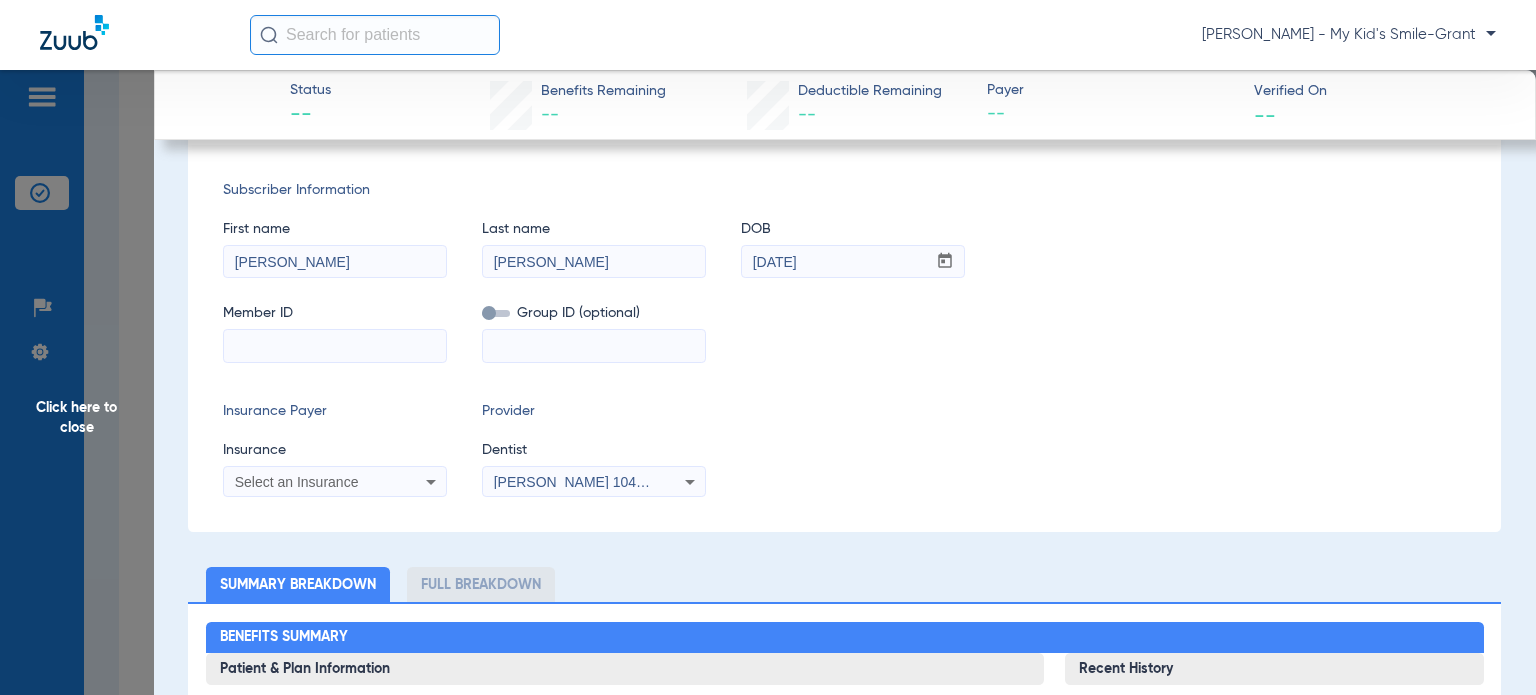 scroll, scrollTop: 300, scrollLeft: 0, axis: vertical 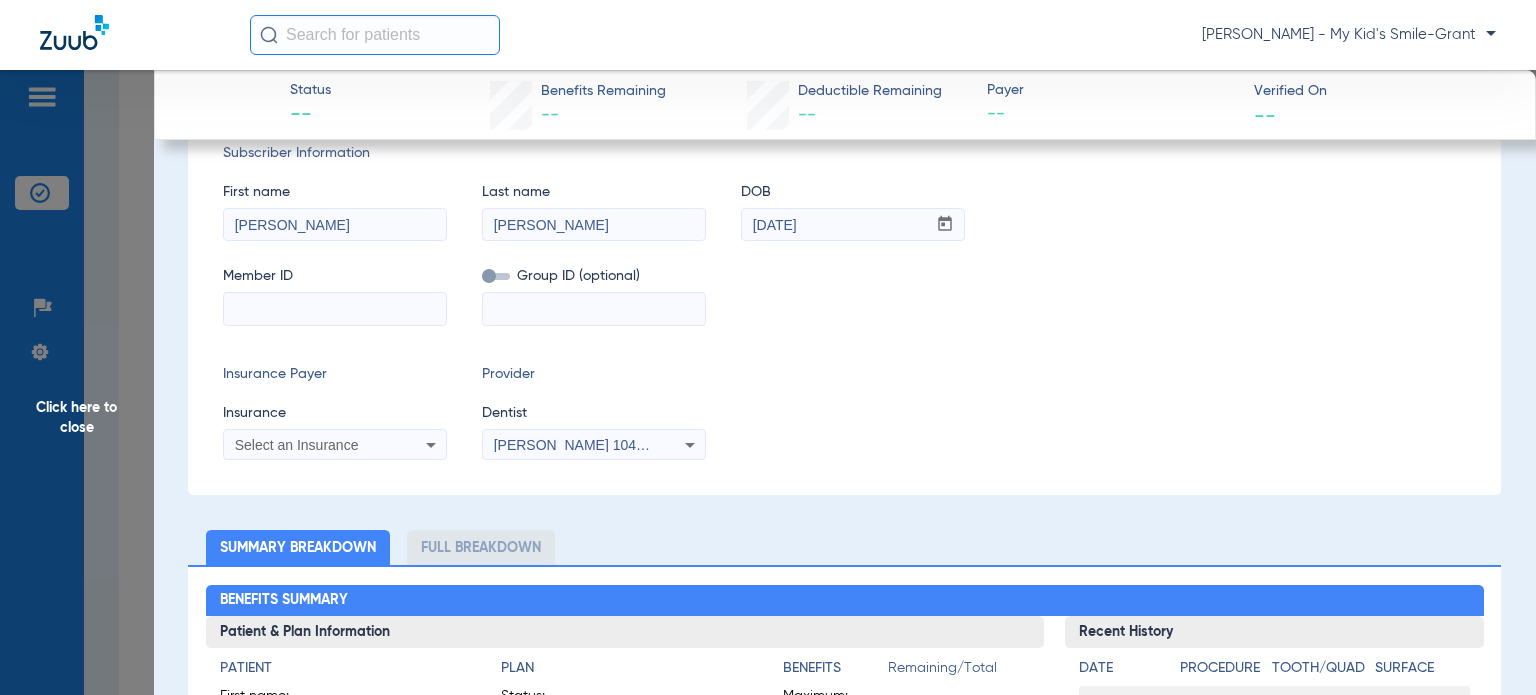 click at bounding box center (335, 309) 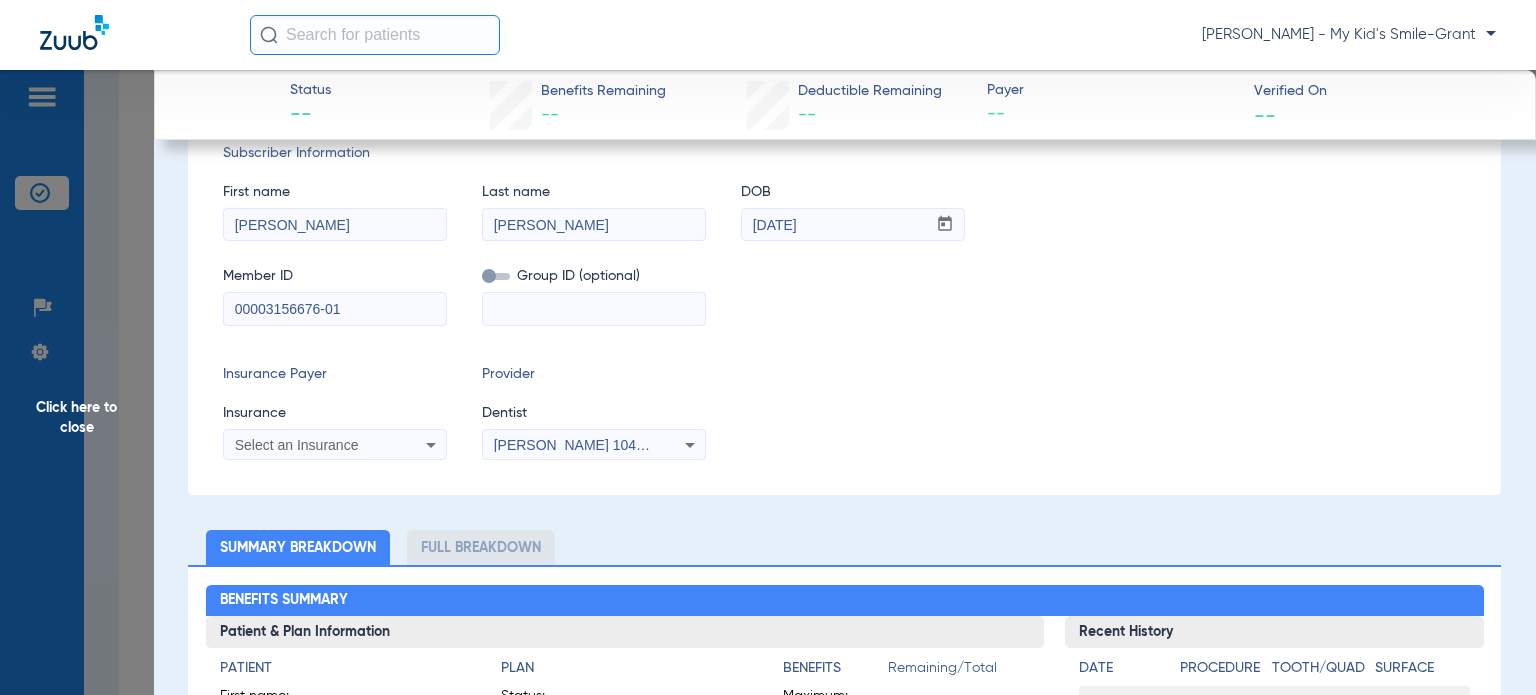 type on "00003156676-01" 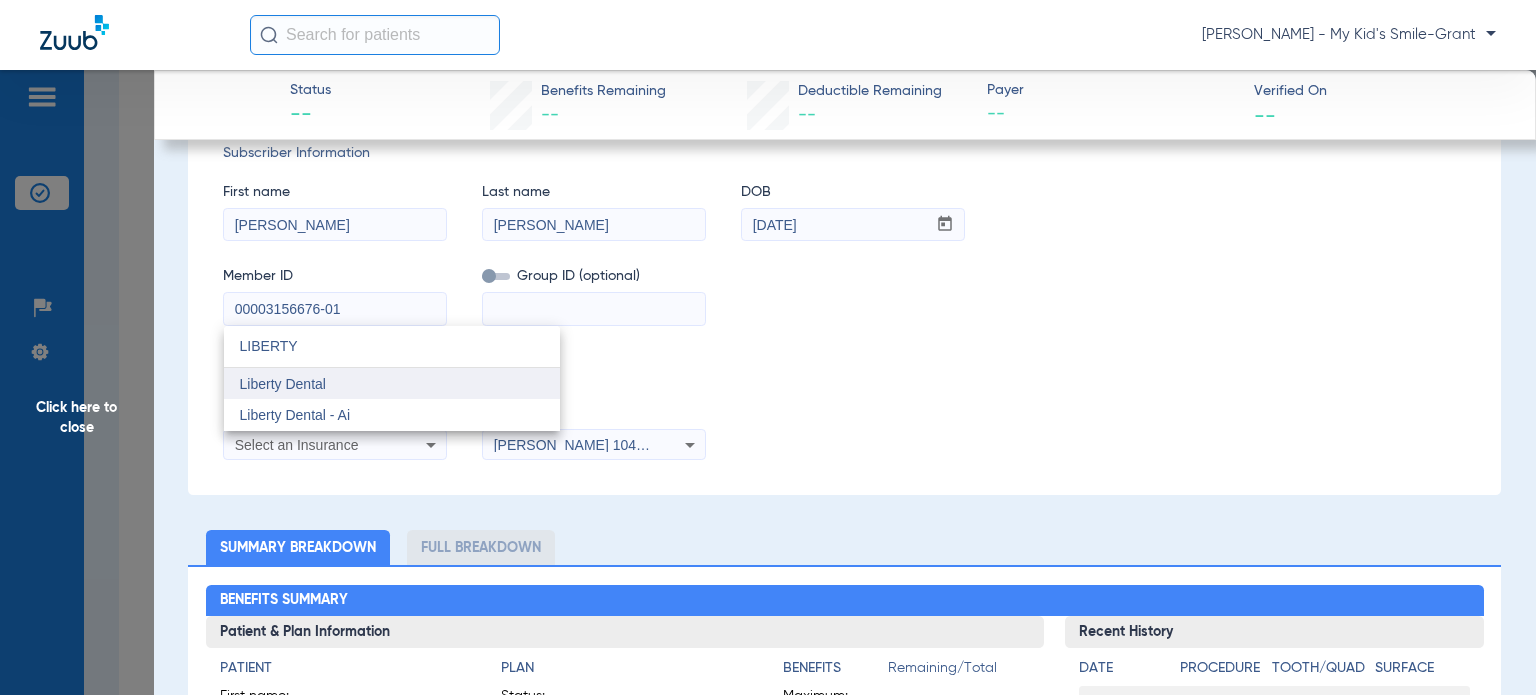 type on "LIBERTY" 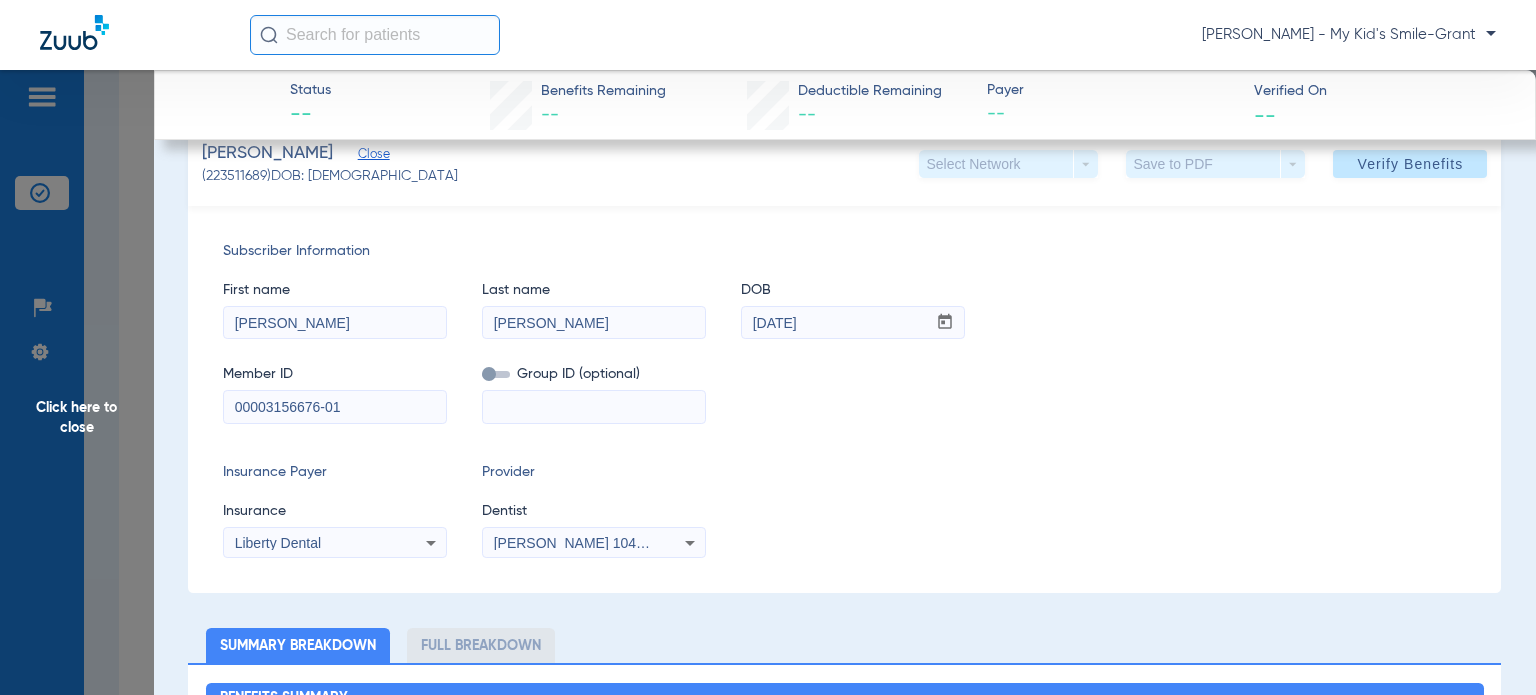 scroll, scrollTop: 200, scrollLeft: 0, axis: vertical 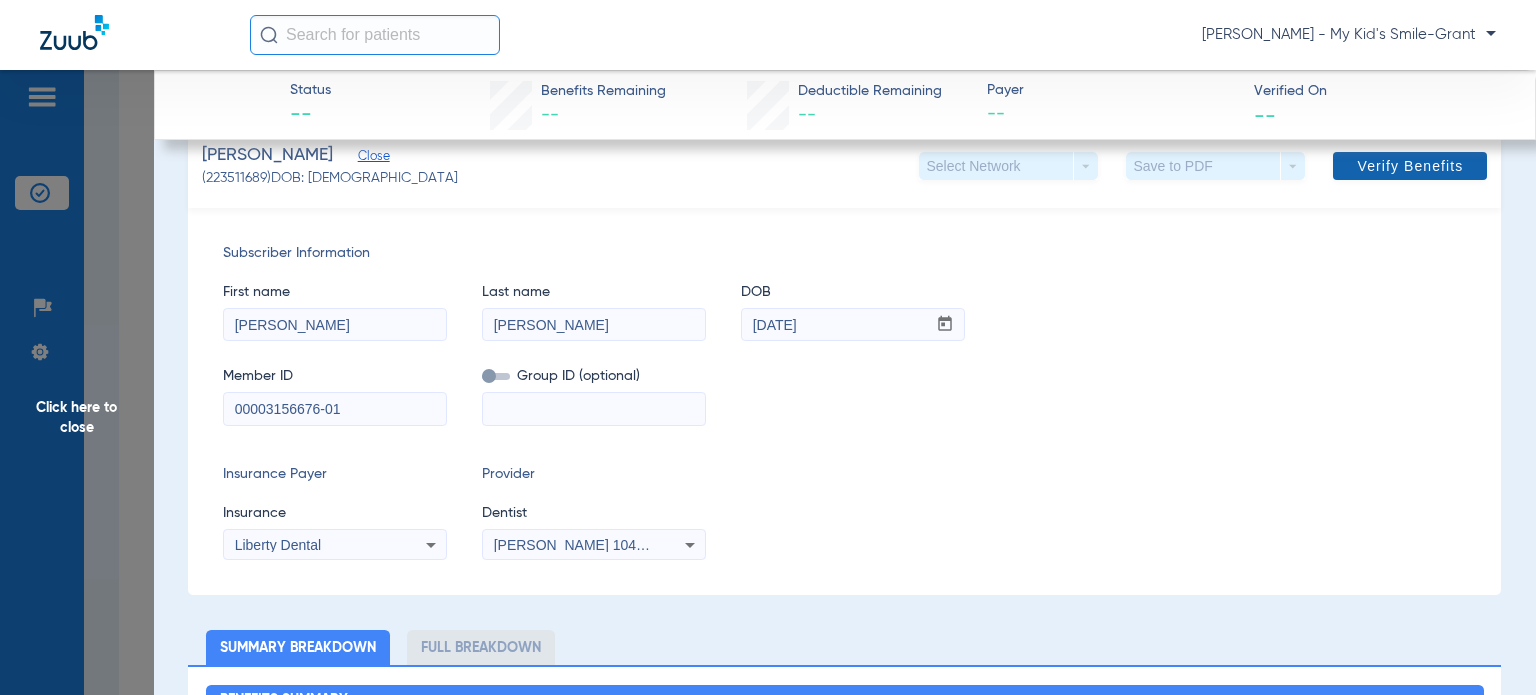 click on "Verify Benefits" 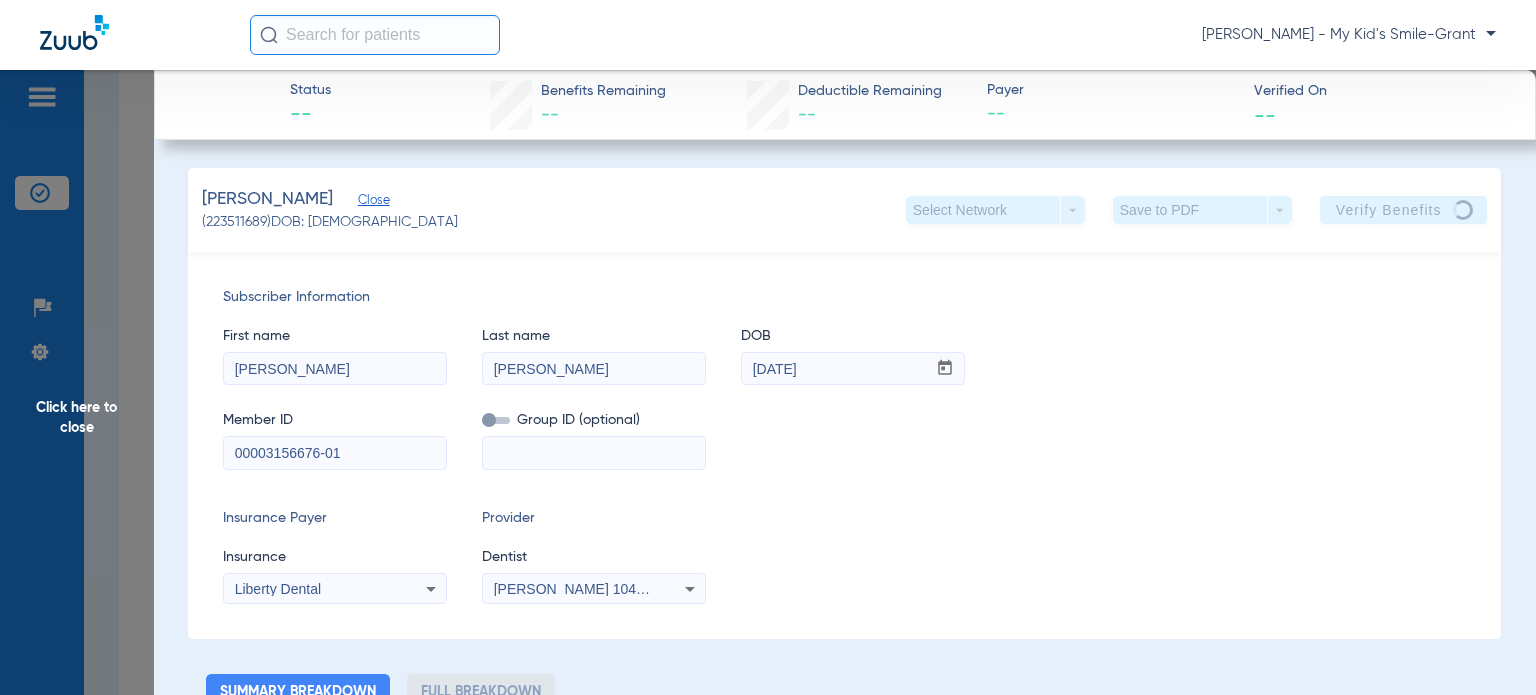 scroll, scrollTop: 0, scrollLeft: 0, axis: both 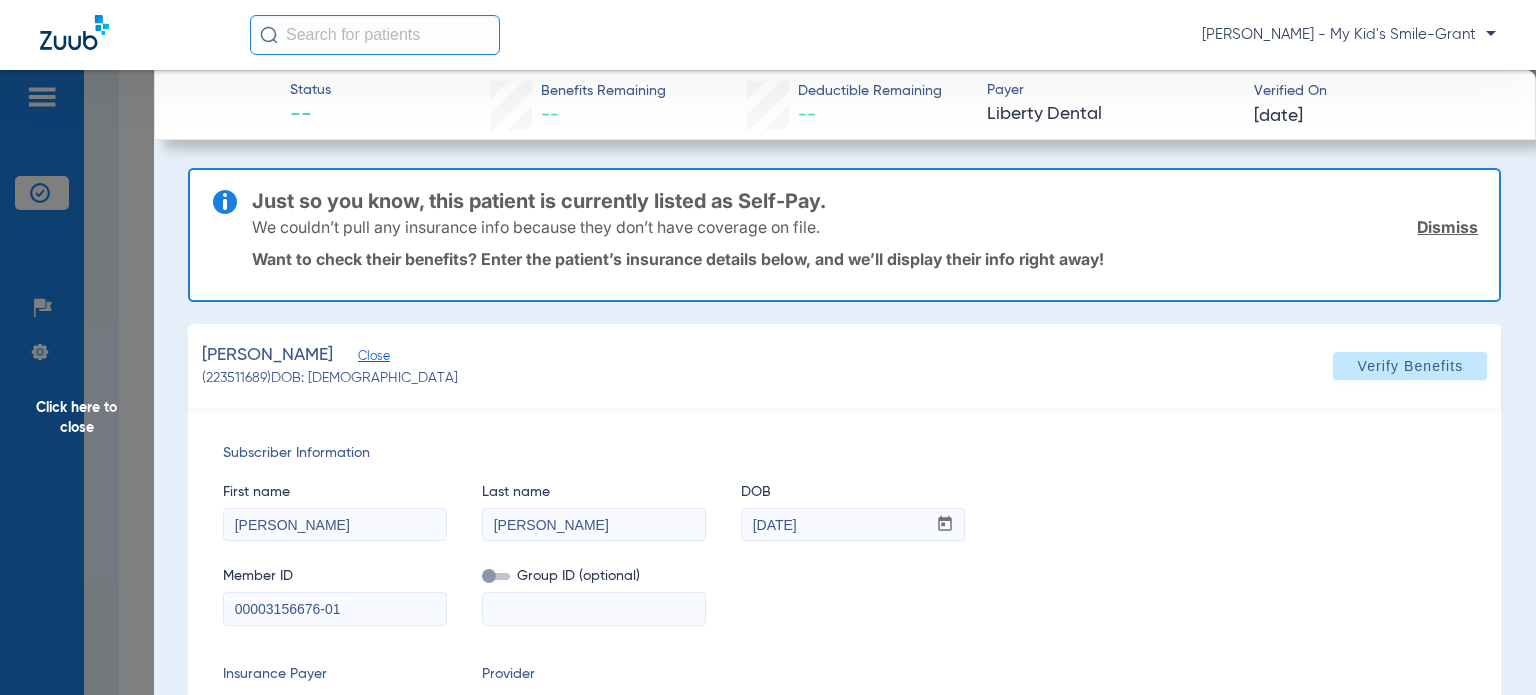 type on "0" 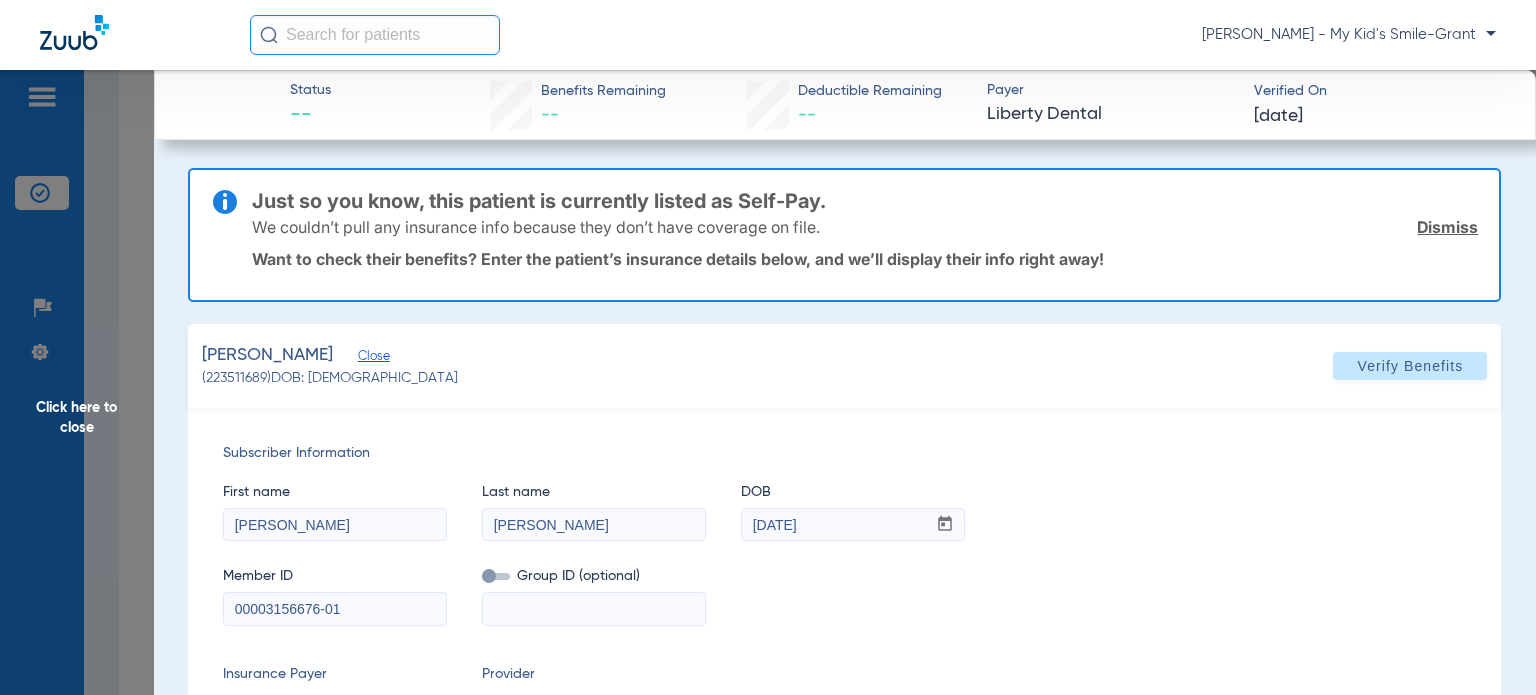 select on "page-width" 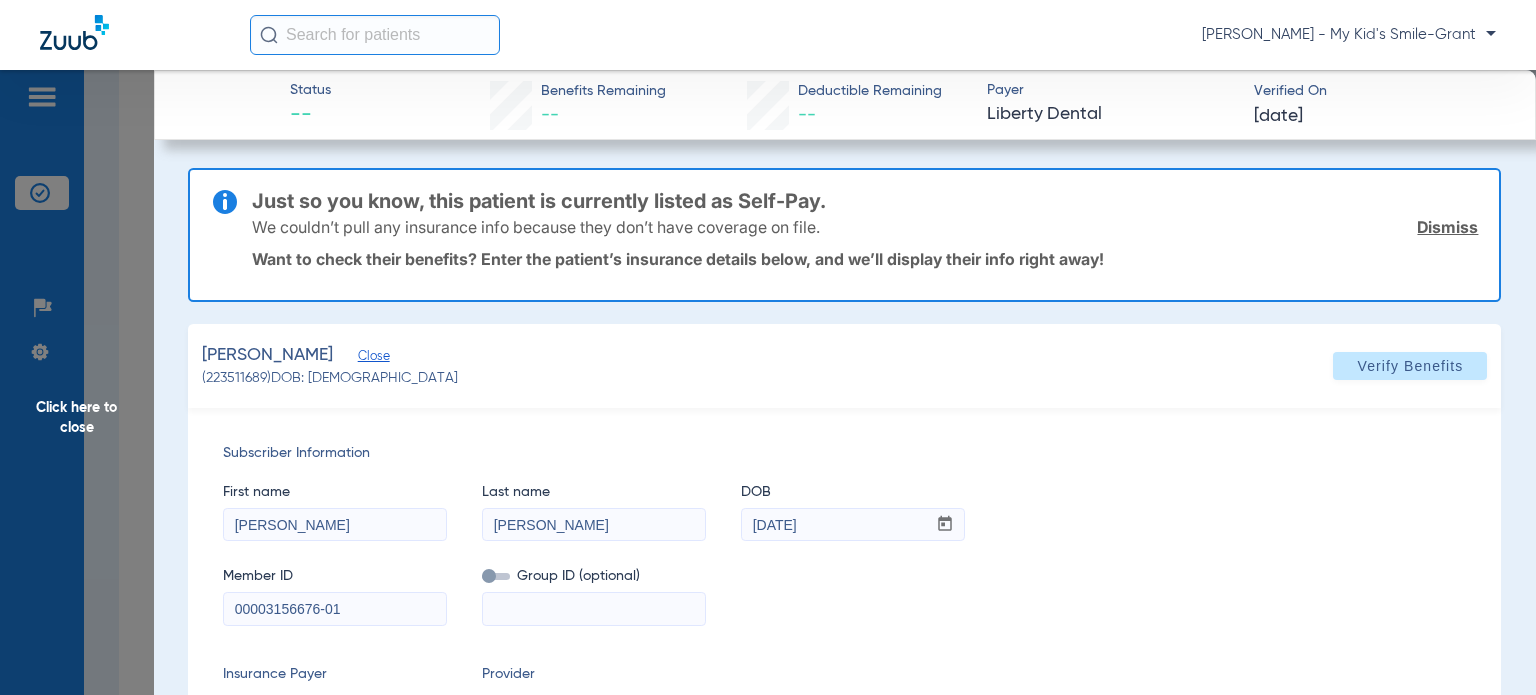 type on "1" 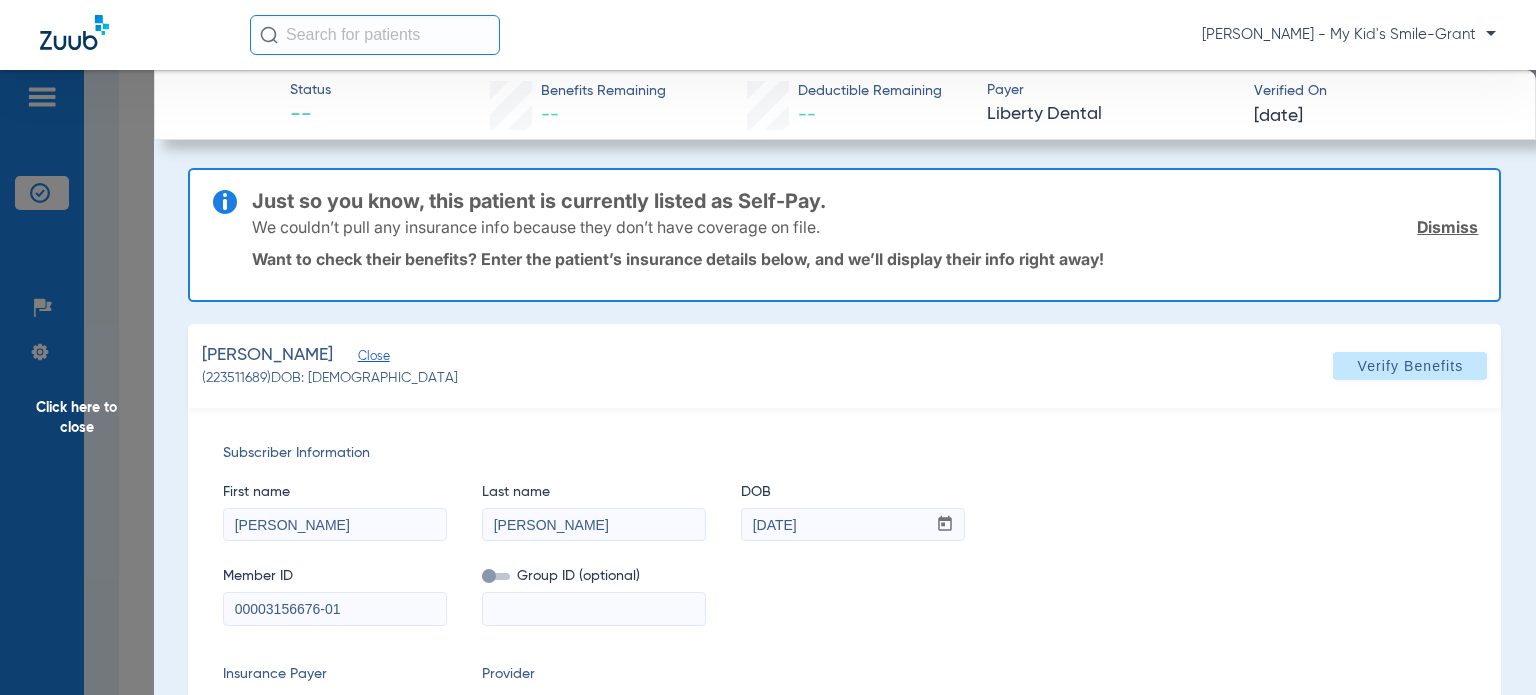 scroll, scrollTop: 10, scrollLeft: 0, axis: vertical 